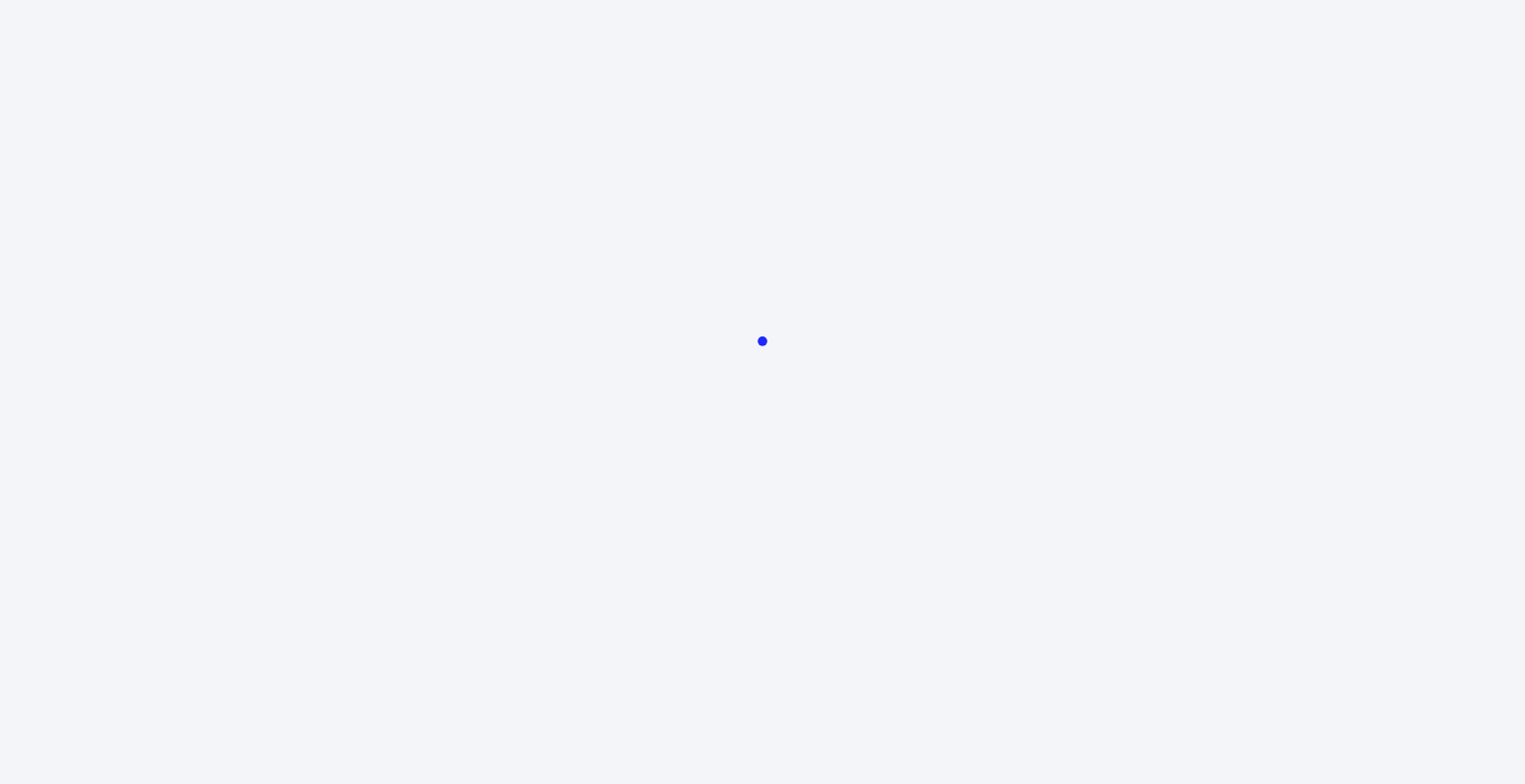 scroll, scrollTop: 0, scrollLeft: 0, axis: both 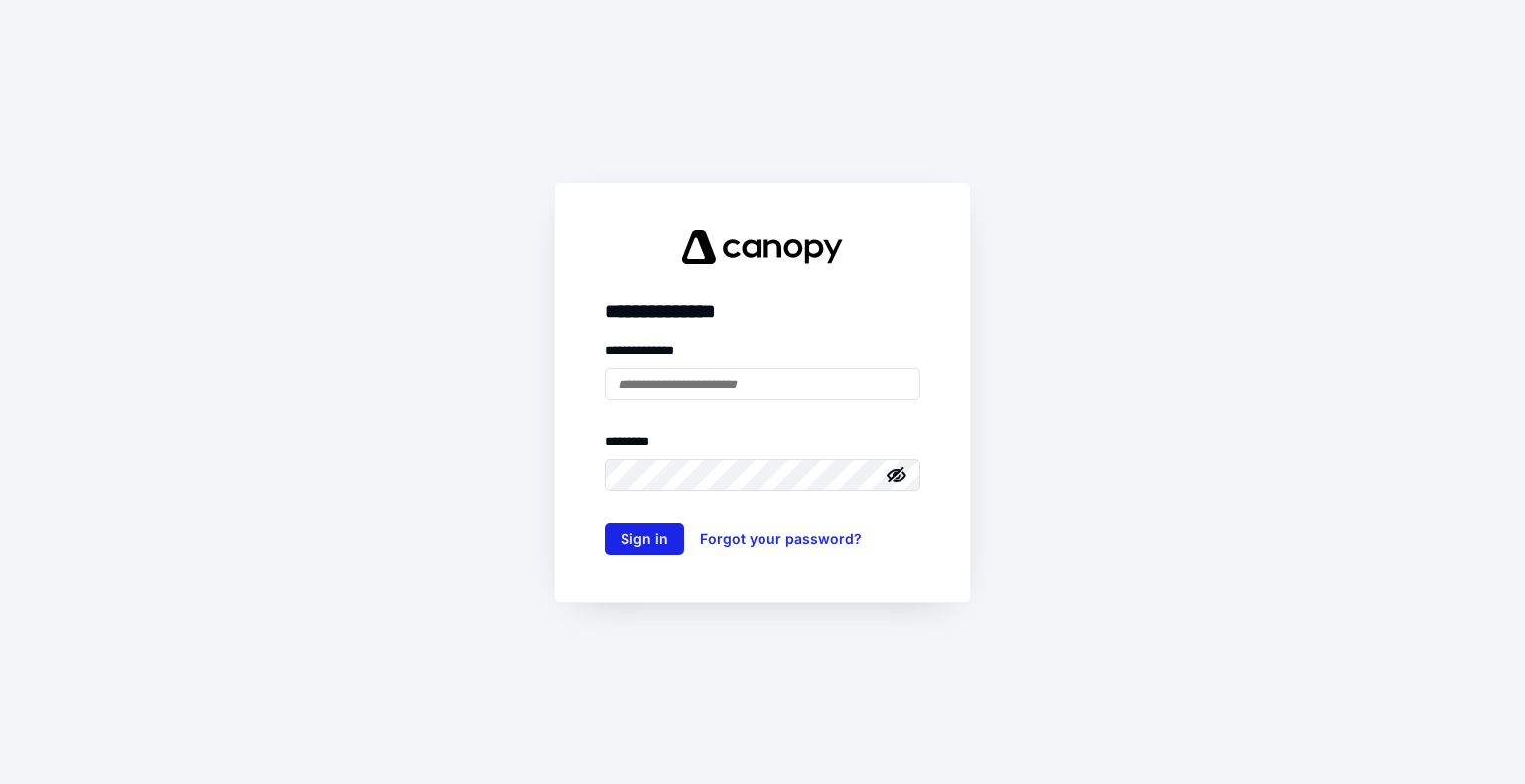 type on "**********" 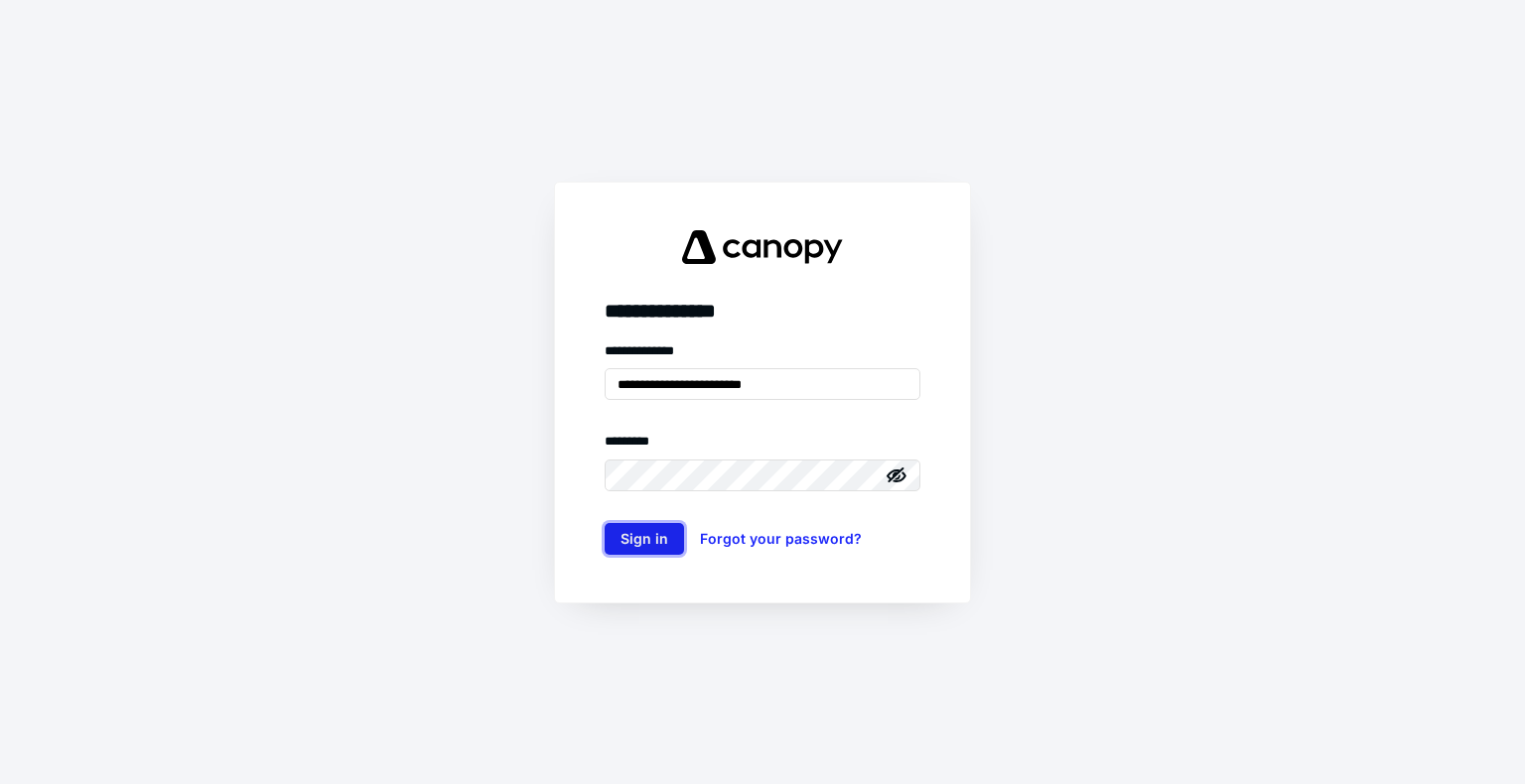 click on "Sign in" at bounding box center (644, 539) 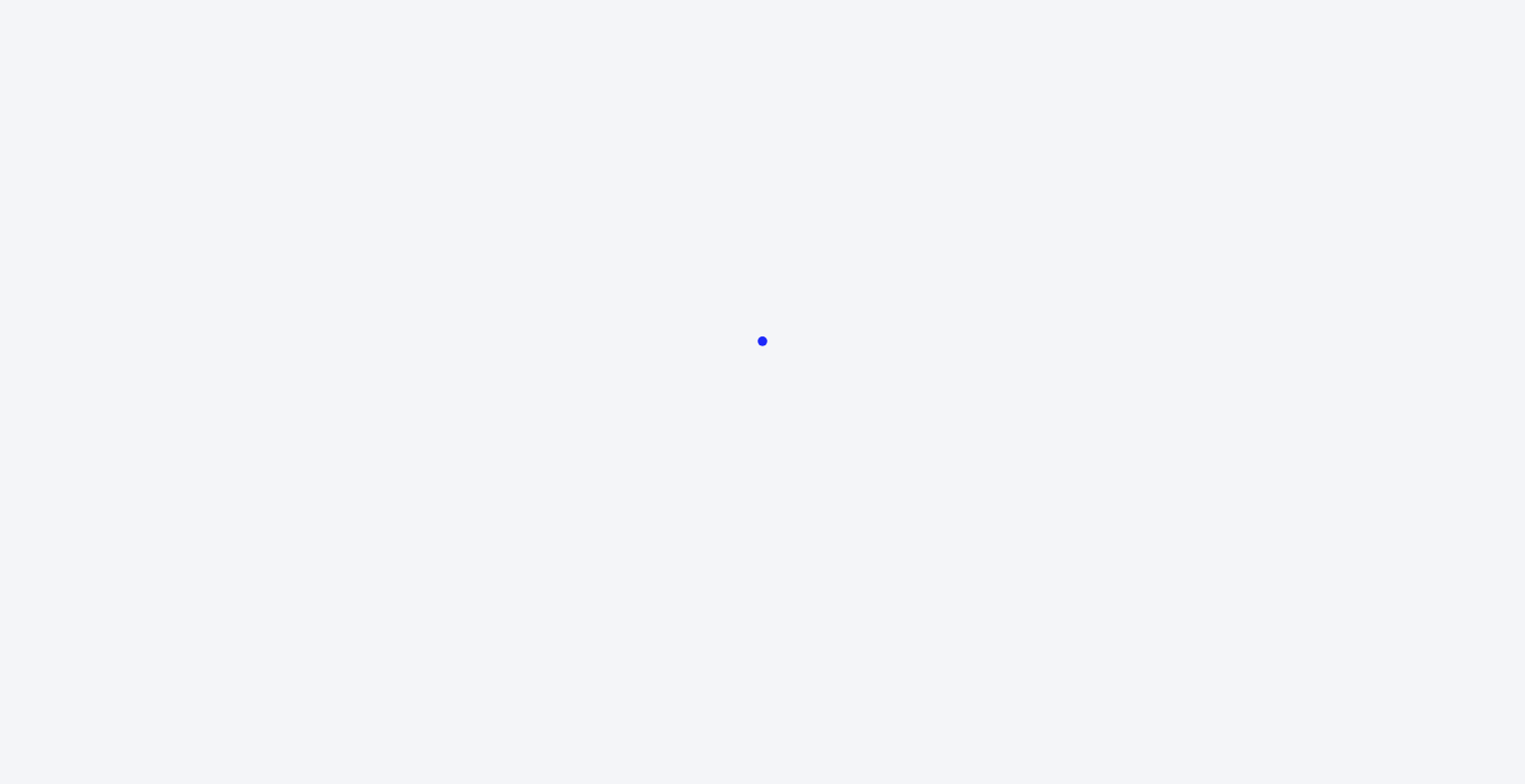 scroll, scrollTop: 0, scrollLeft: 0, axis: both 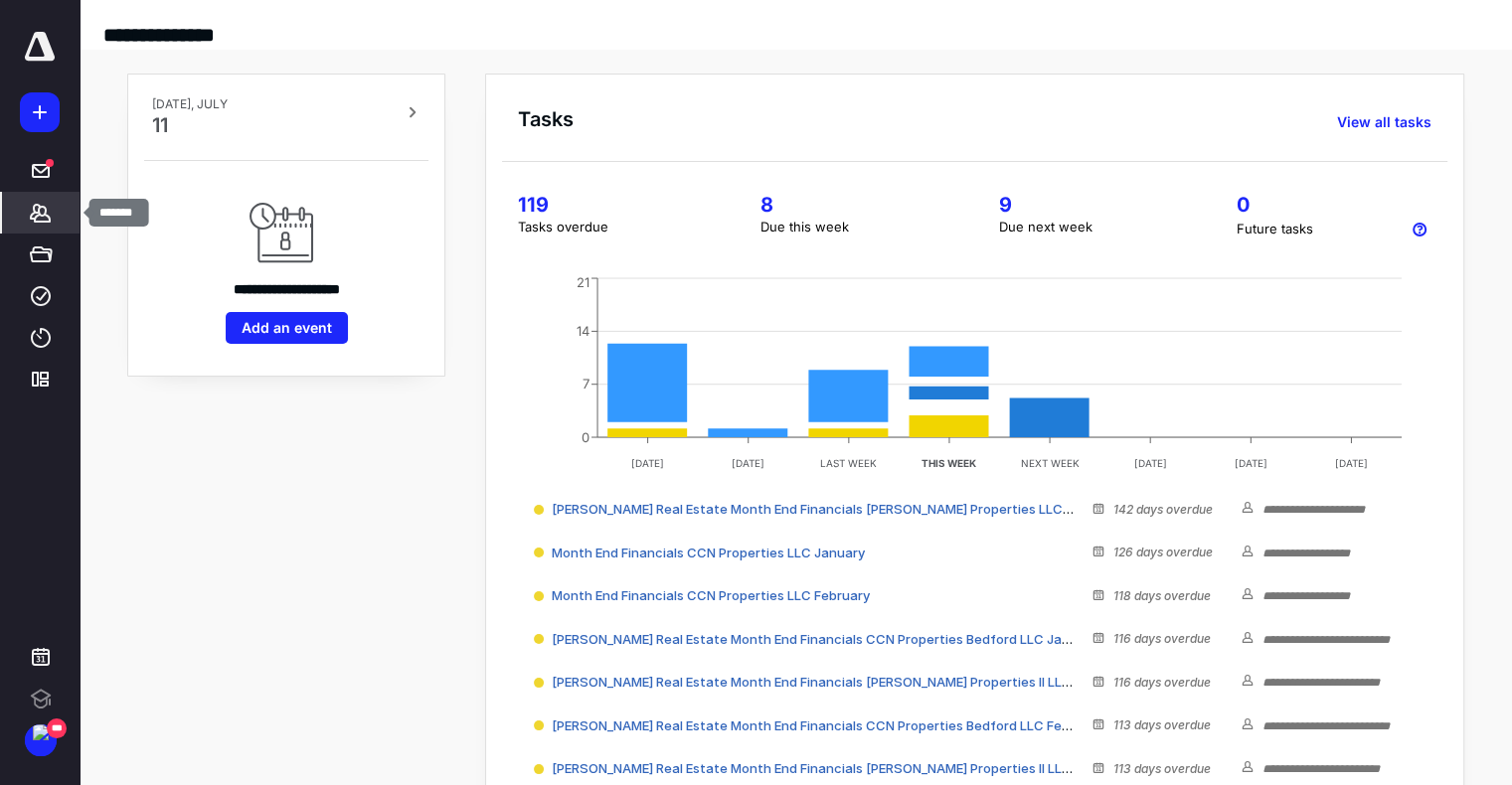 click on "*******" at bounding box center (41, 213) 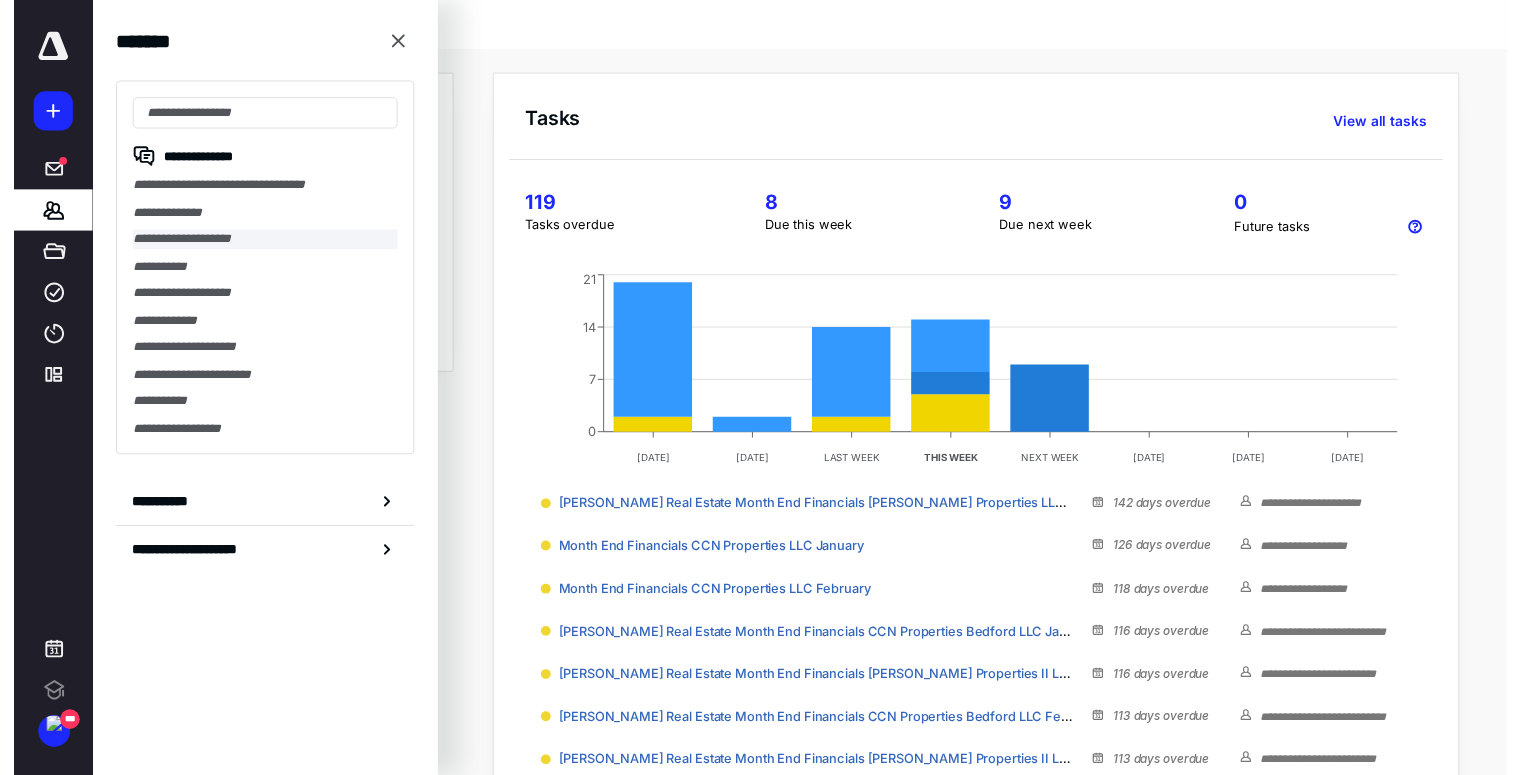 scroll, scrollTop: 0, scrollLeft: 0, axis: both 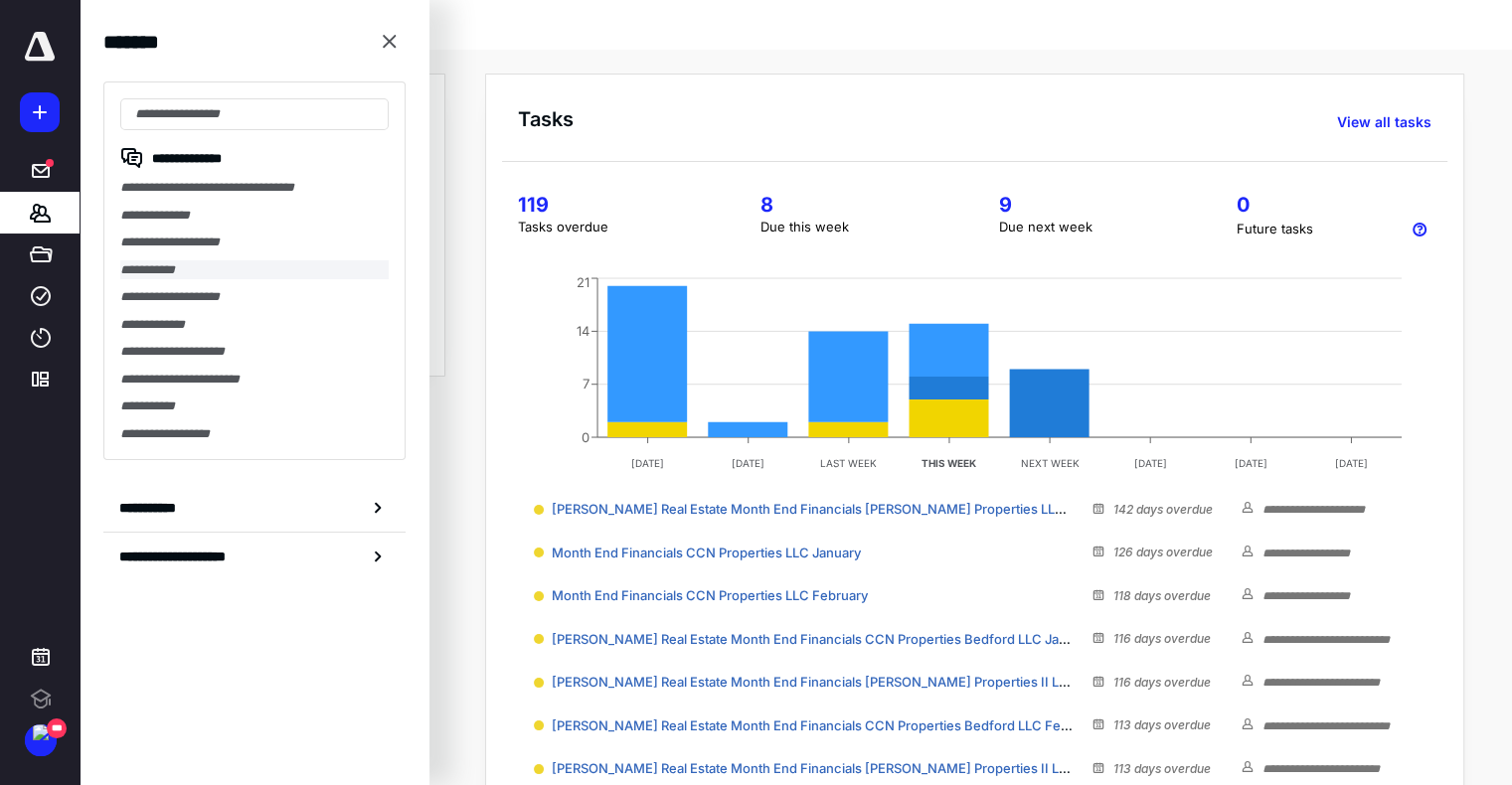 click on "**********" at bounding box center (254, 270) 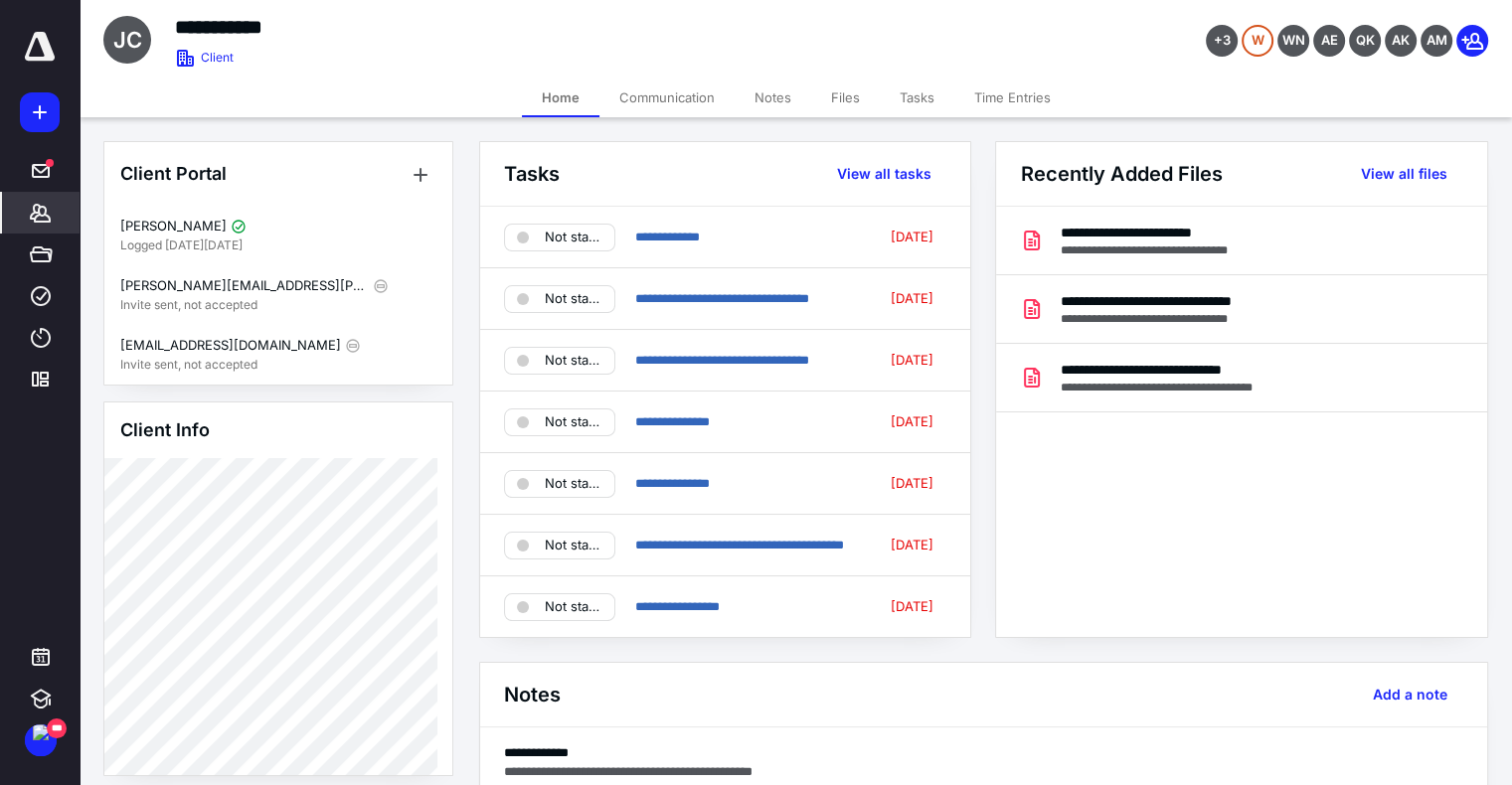 click on "Tasks" at bounding box center (917, 97) 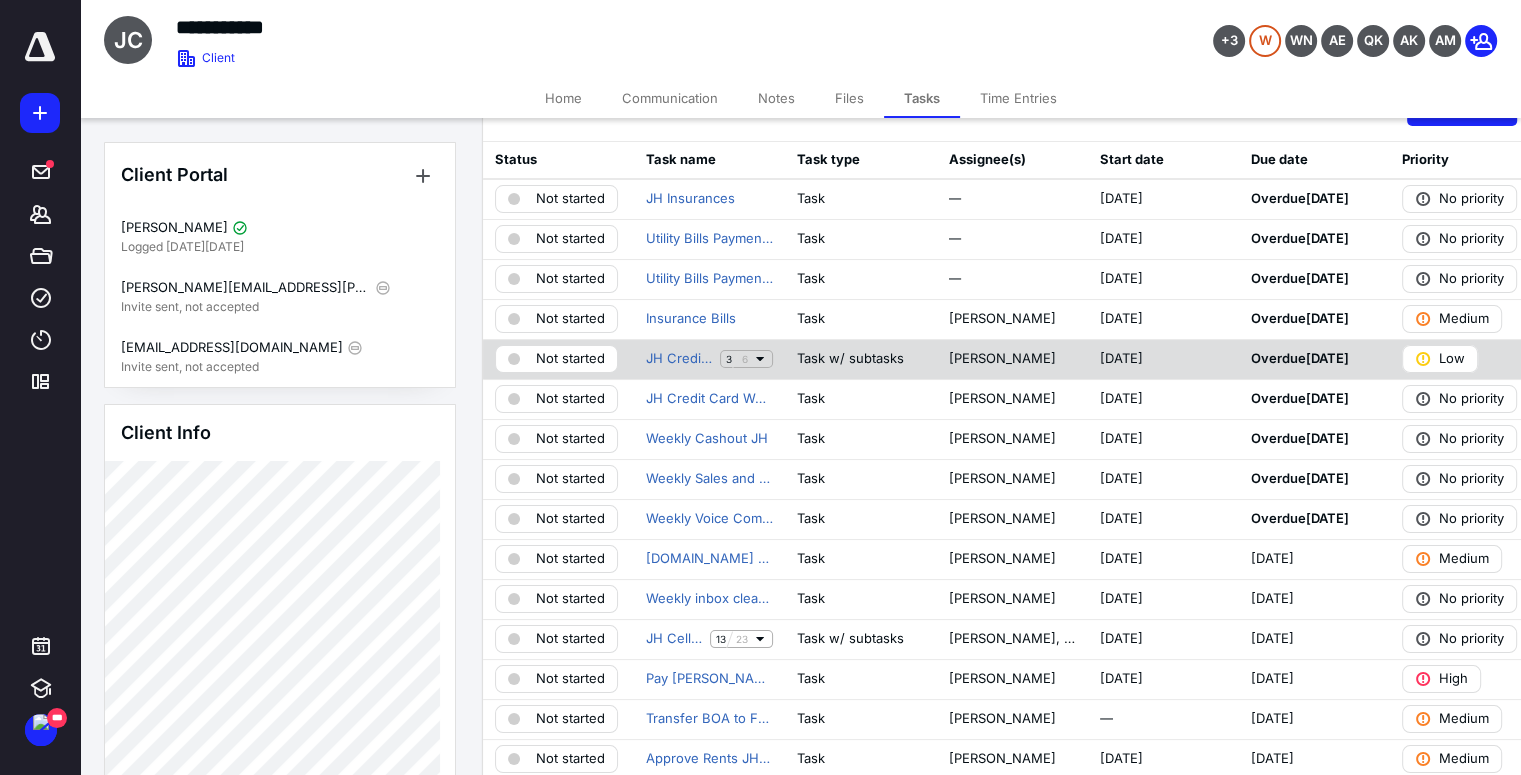 scroll, scrollTop: 100, scrollLeft: 0, axis: vertical 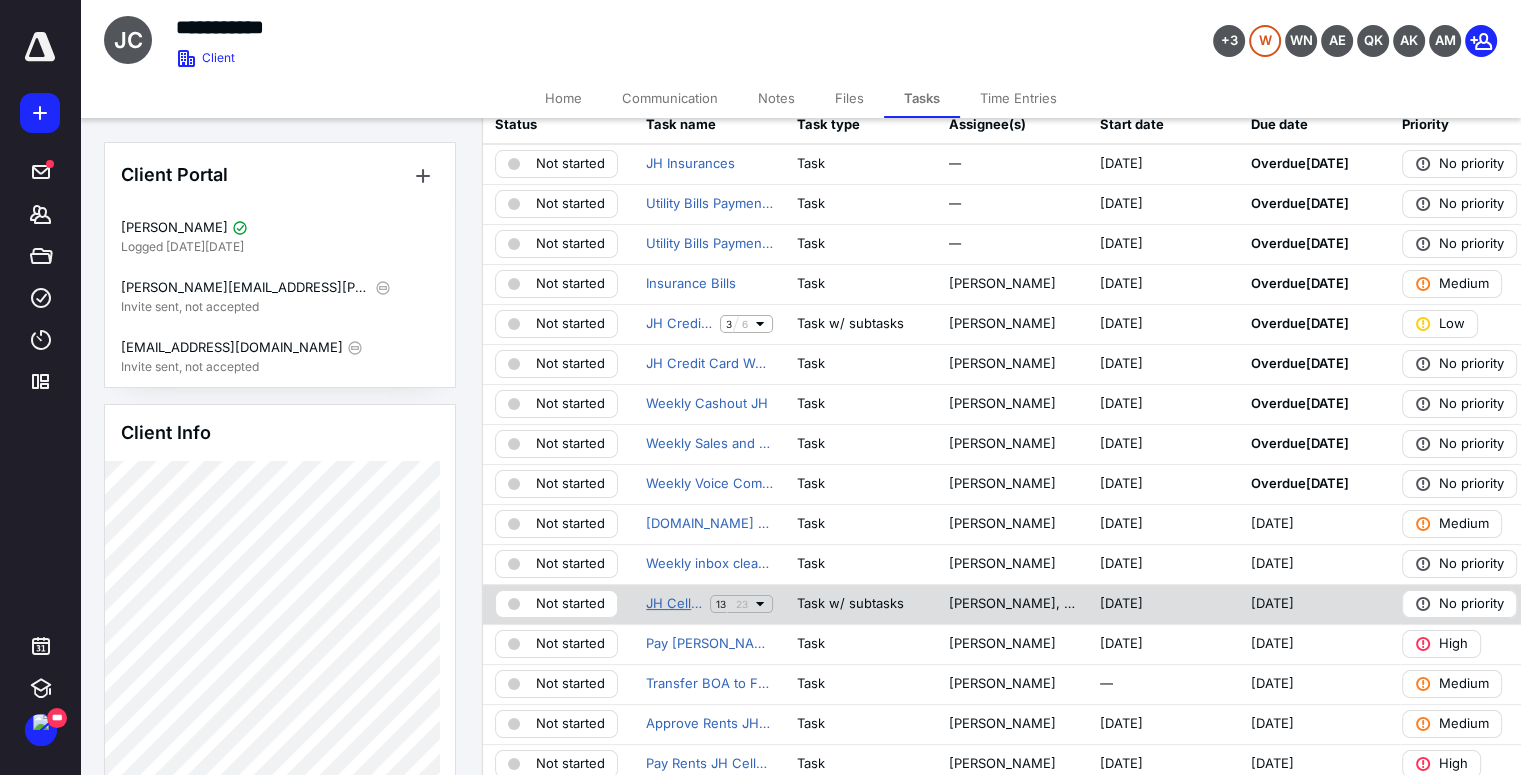 click on "JH Cellular  Month Close [DATE]" at bounding box center (674, 604) 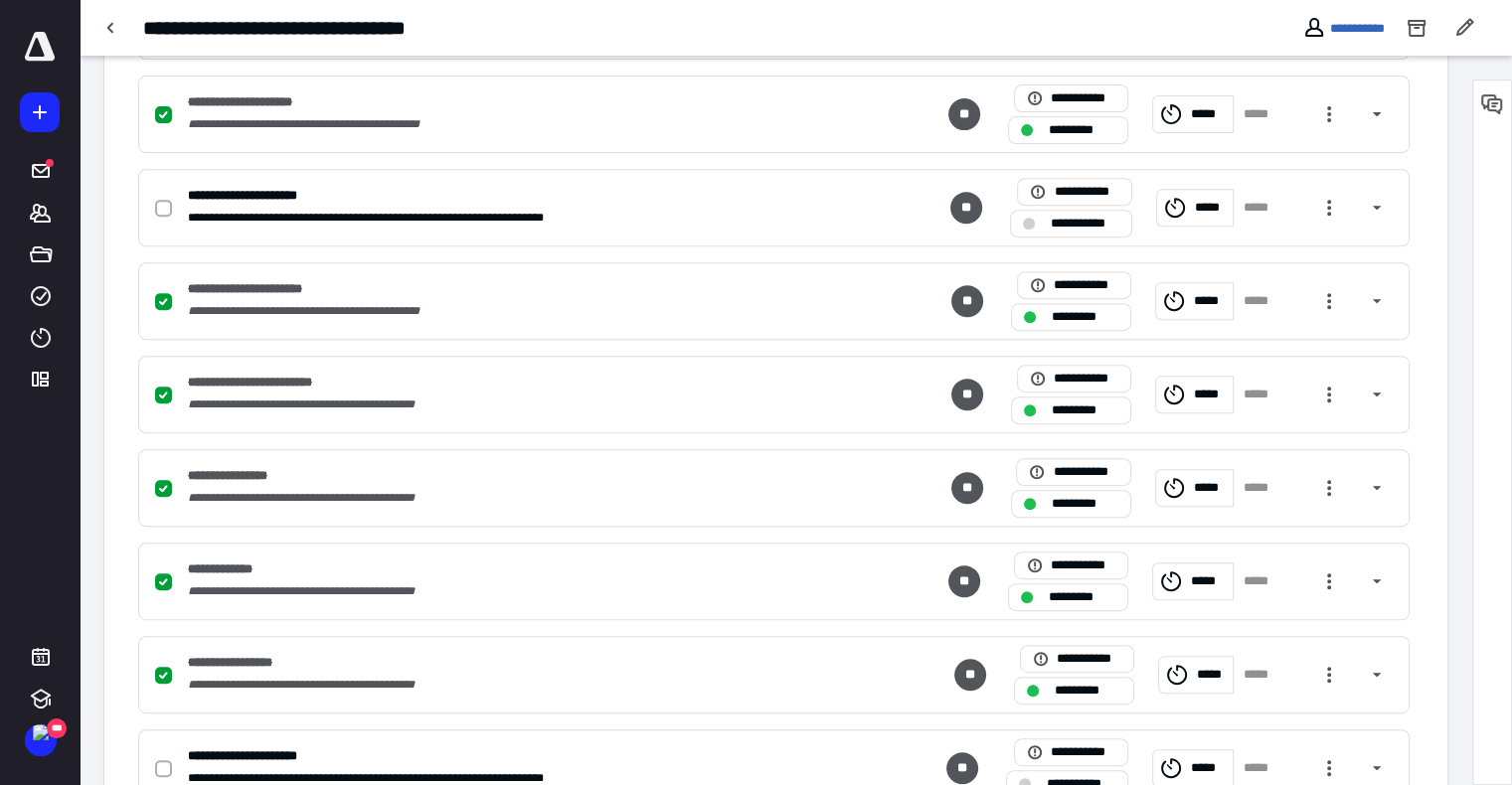 scroll, scrollTop: 777, scrollLeft: 0, axis: vertical 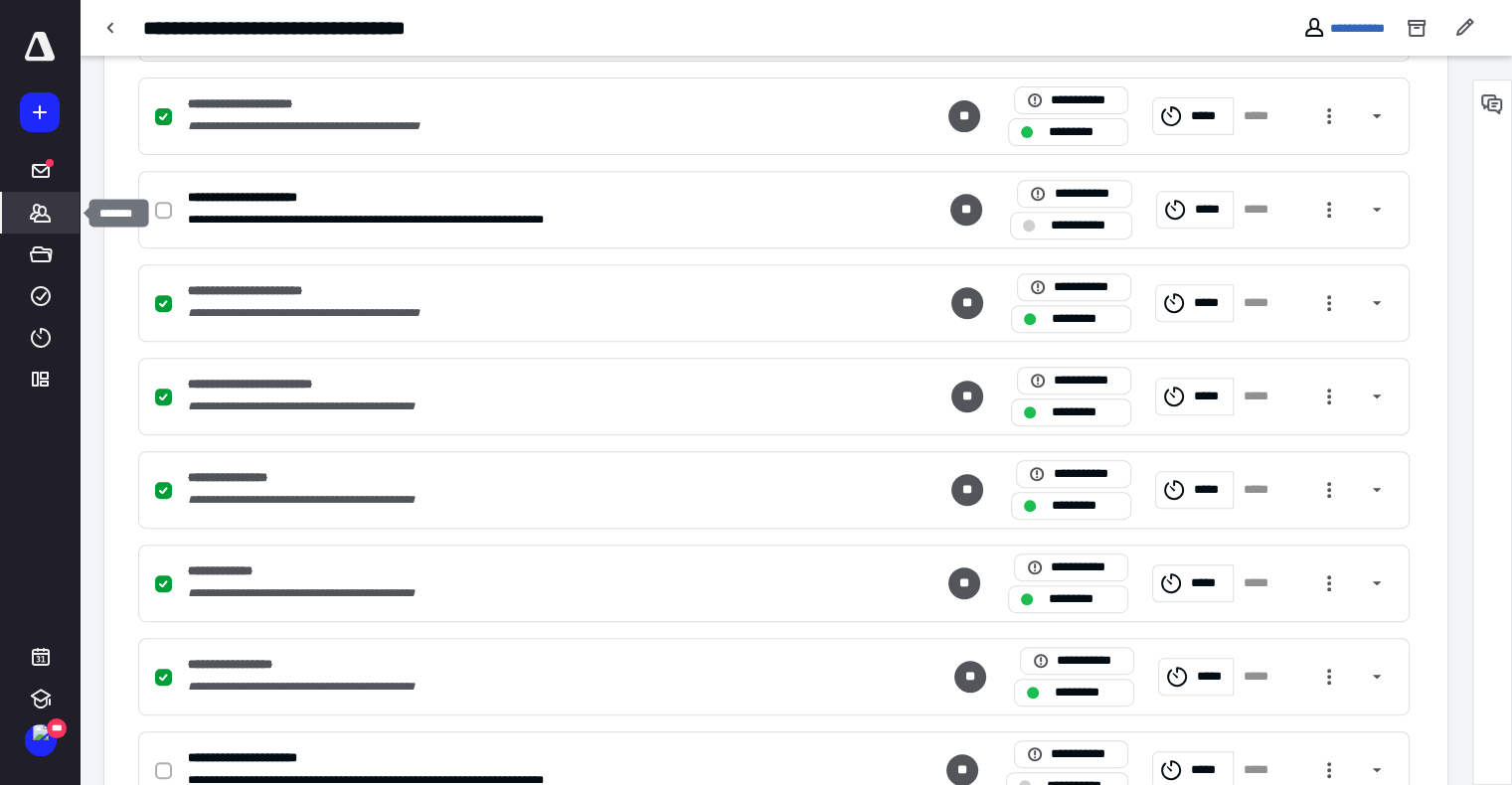 click on "*******" at bounding box center (41, 213) 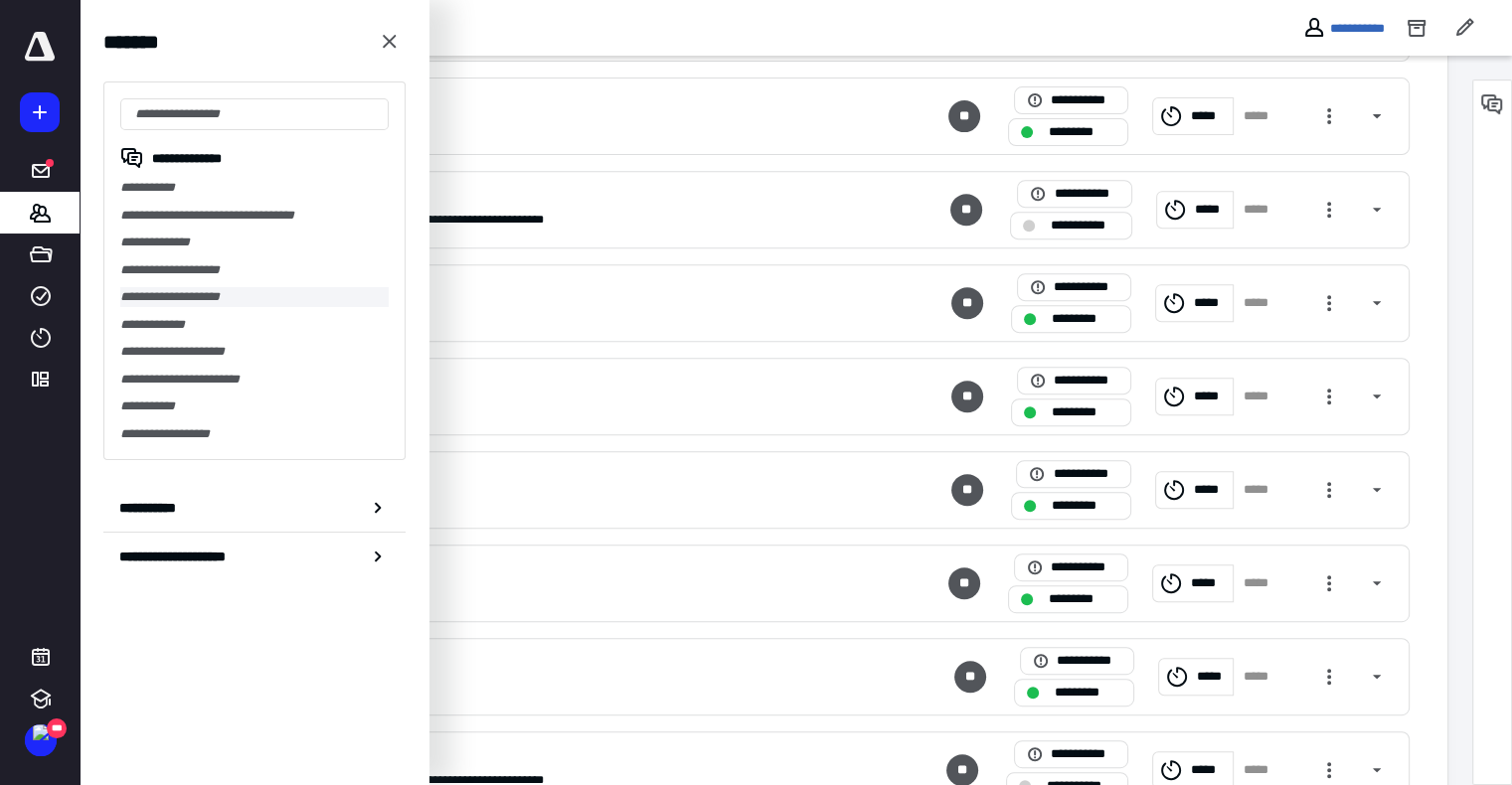click on "**********" at bounding box center (254, 297) 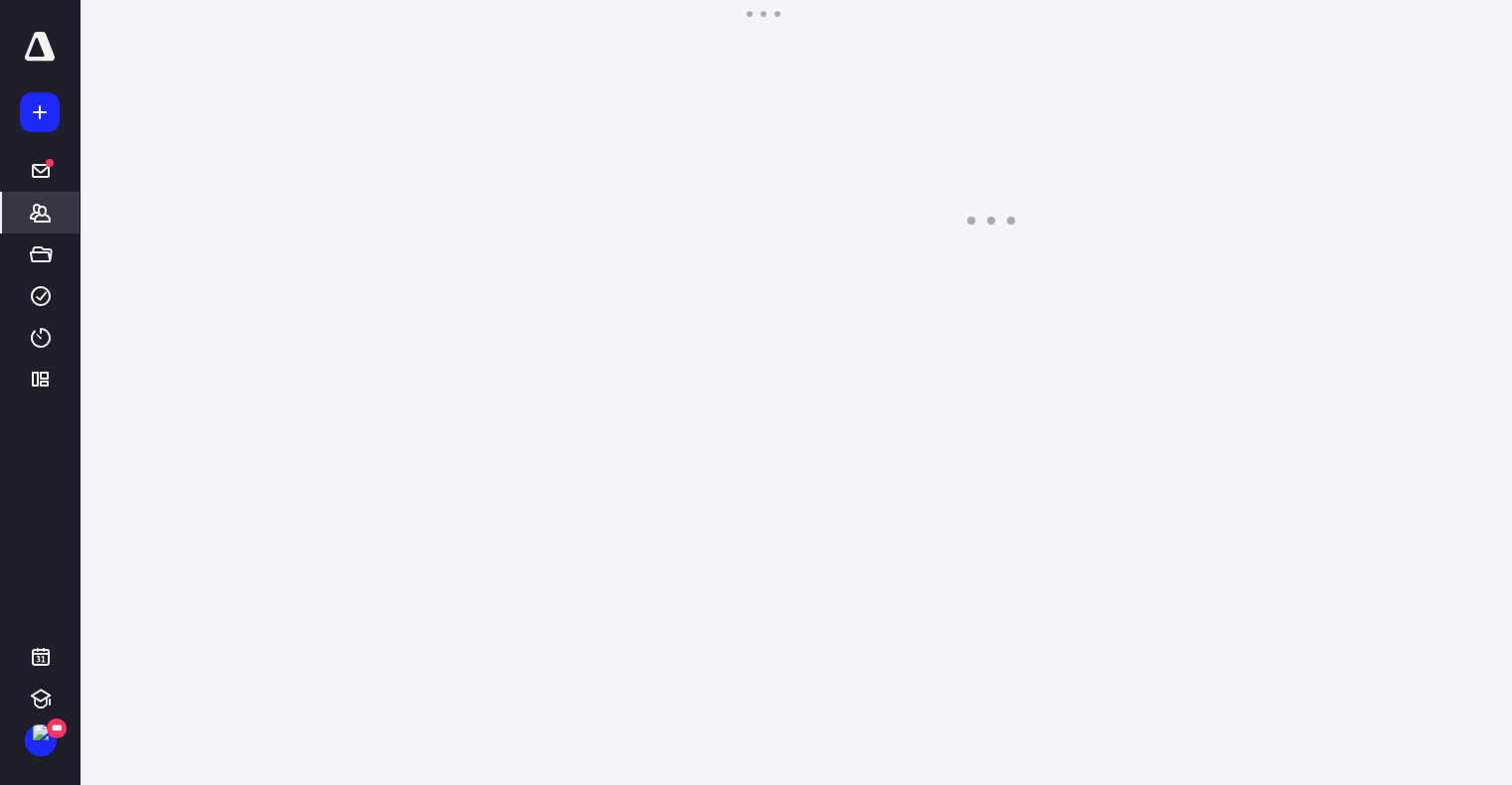 scroll, scrollTop: 0, scrollLeft: 0, axis: both 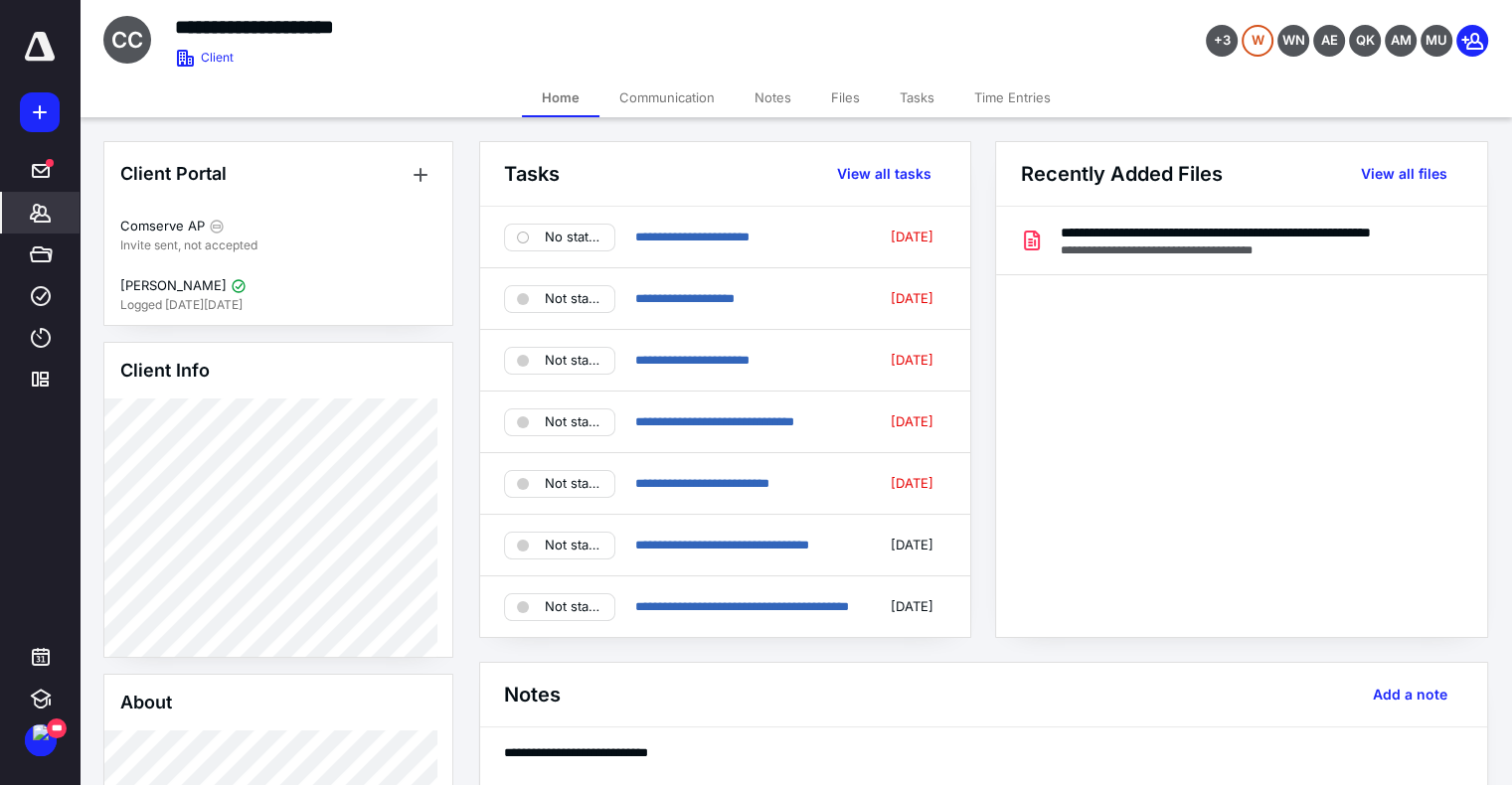 click on "Tasks" at bounding box center (917, 97) 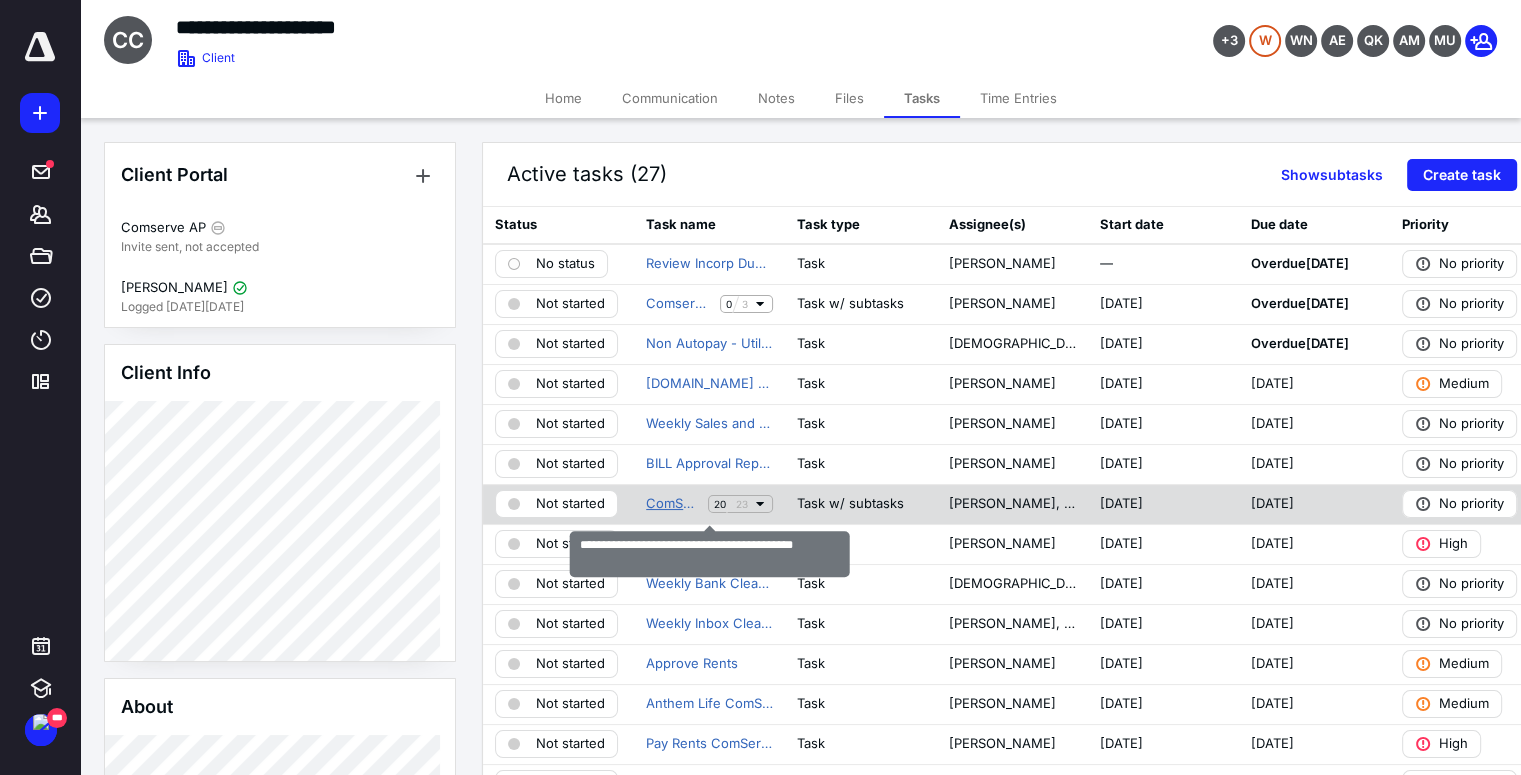 click on "ComServe Corp Wireless Month Close [DATE]" at bounding box center [673, 504] 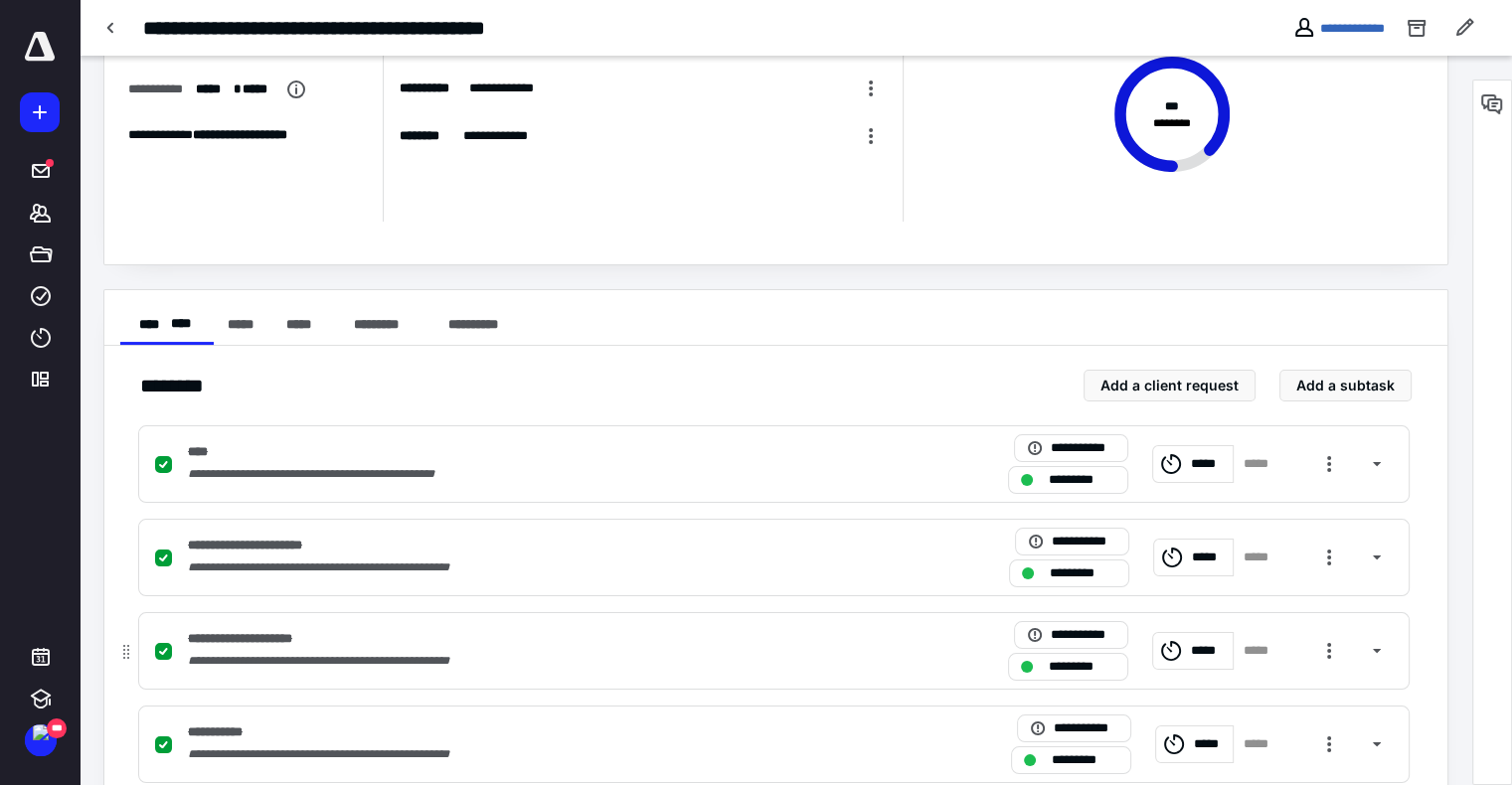 scroll, scrollTop: 298, scrollLeft: 0, axis: vertical 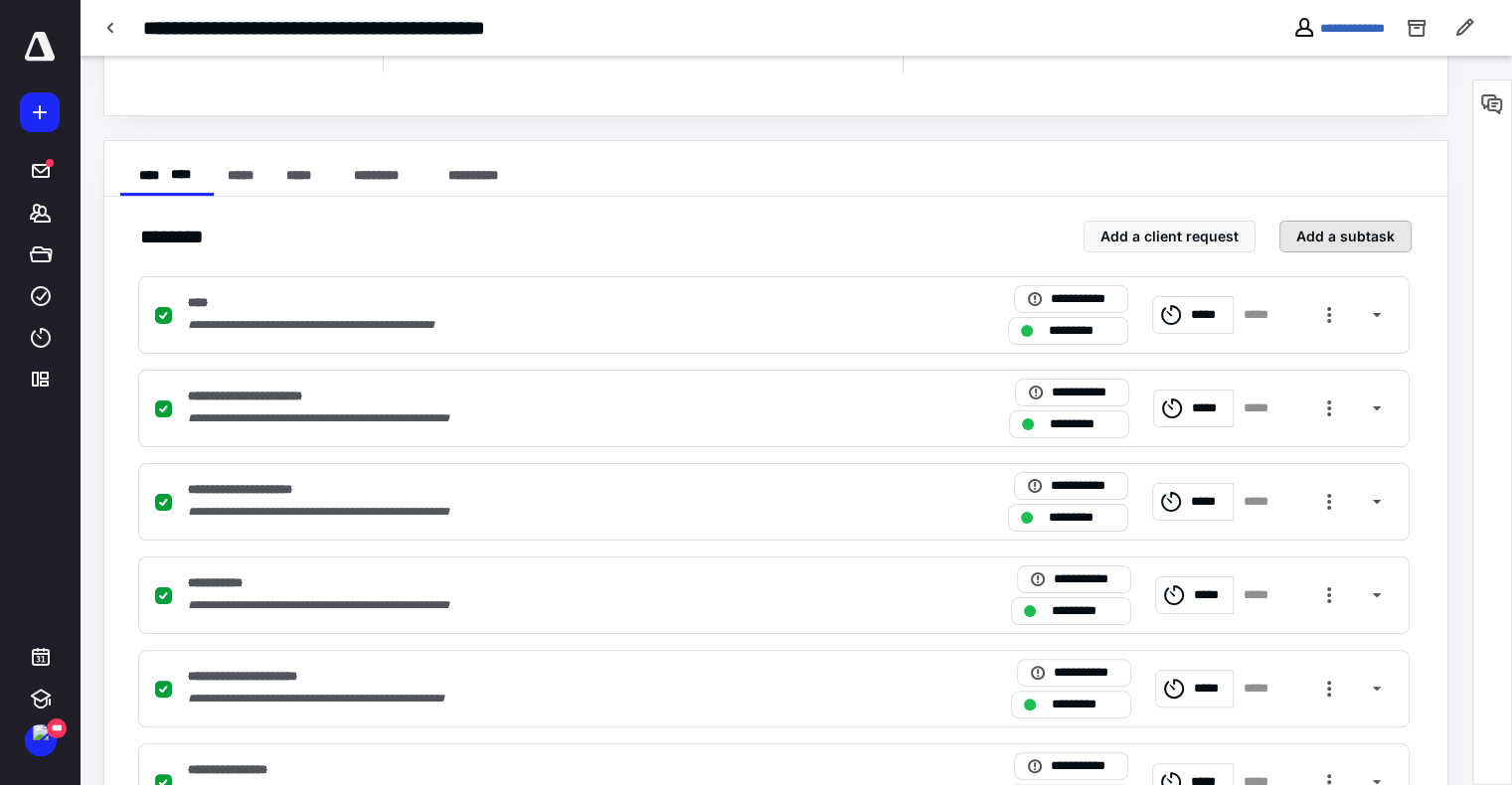 click on "Add a subtask" at bounding box center (1345, 236) 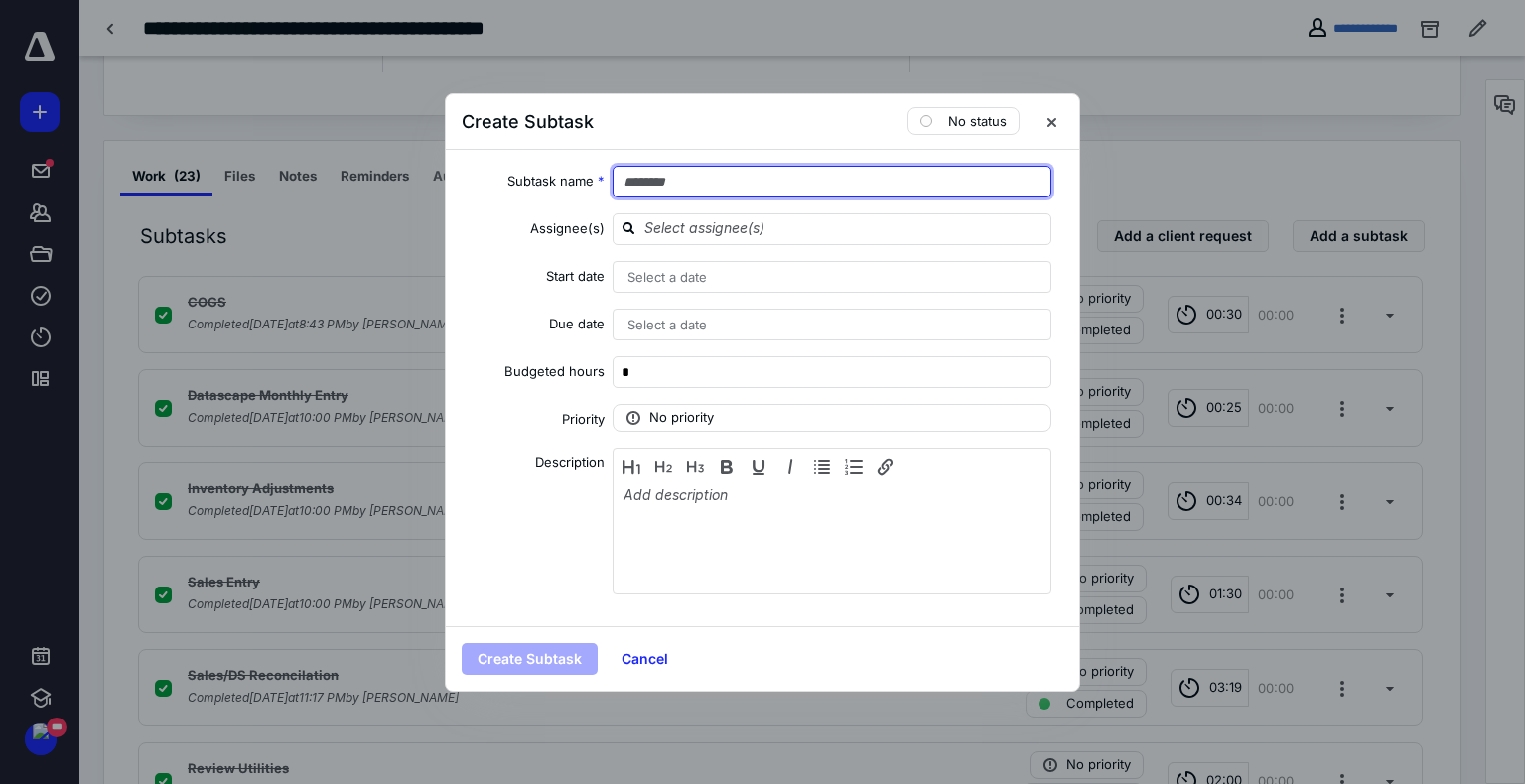 click at bounding box center [832, 182] 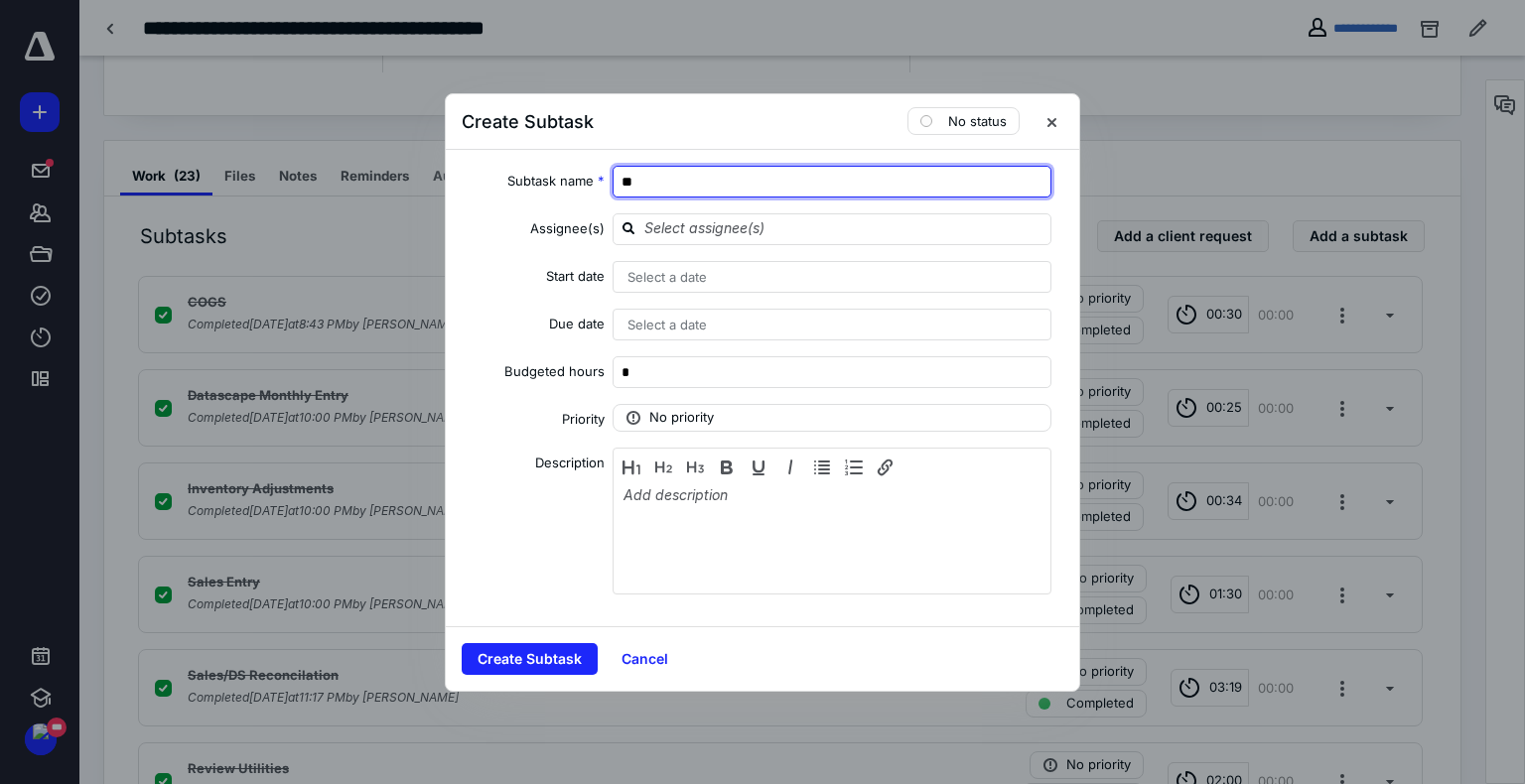 type on "*" 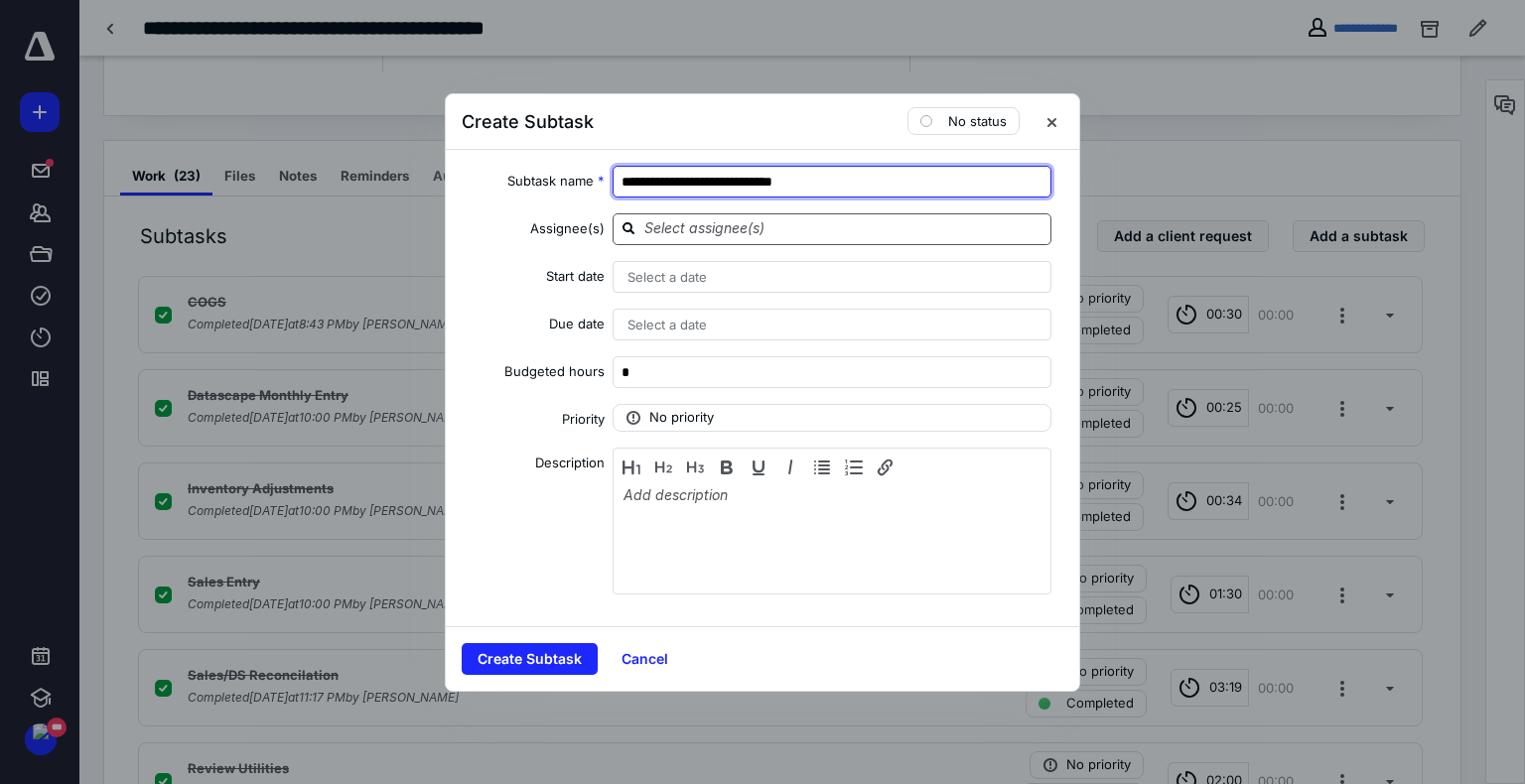 type on "**********" 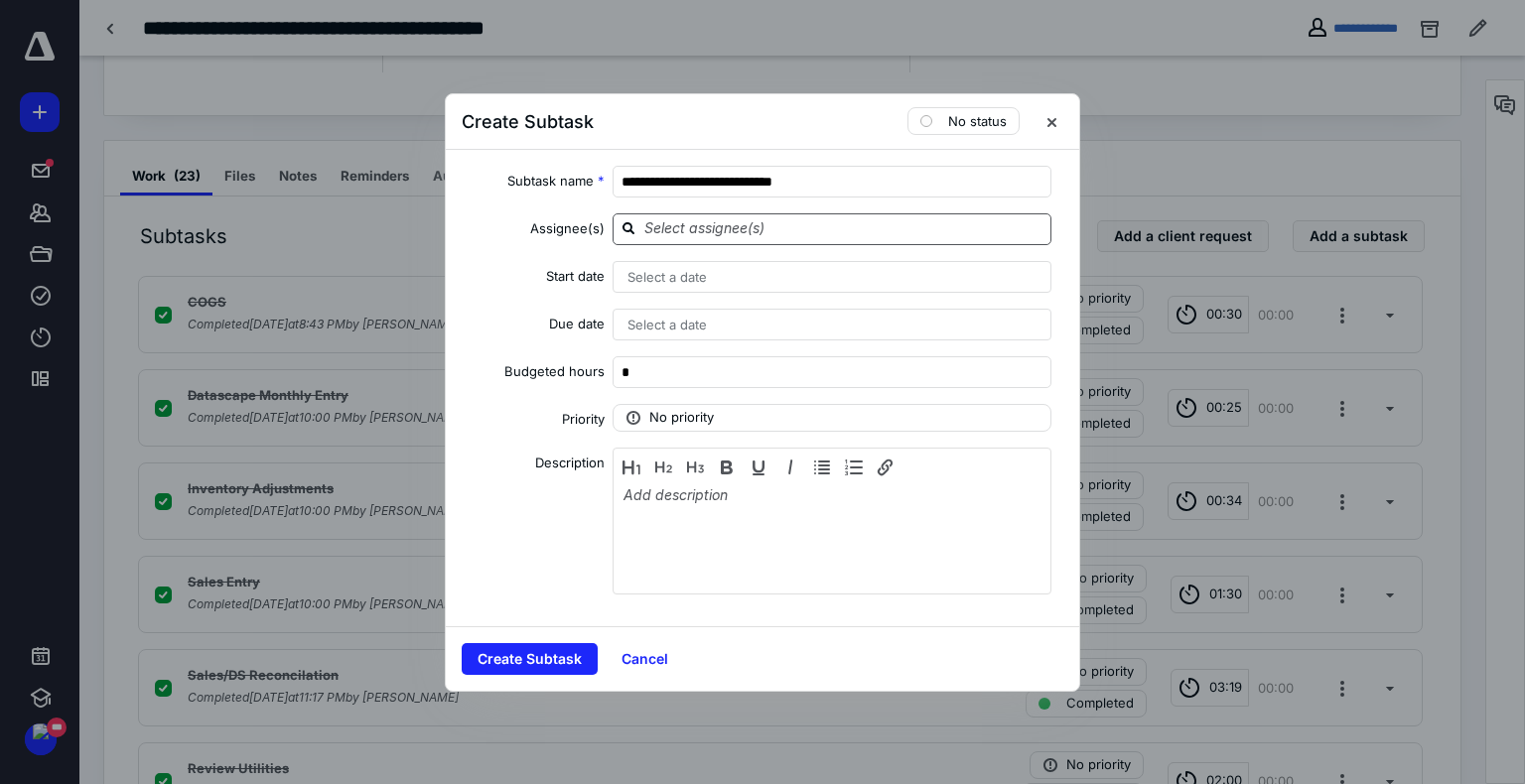 click at bounding box center [844, 228] 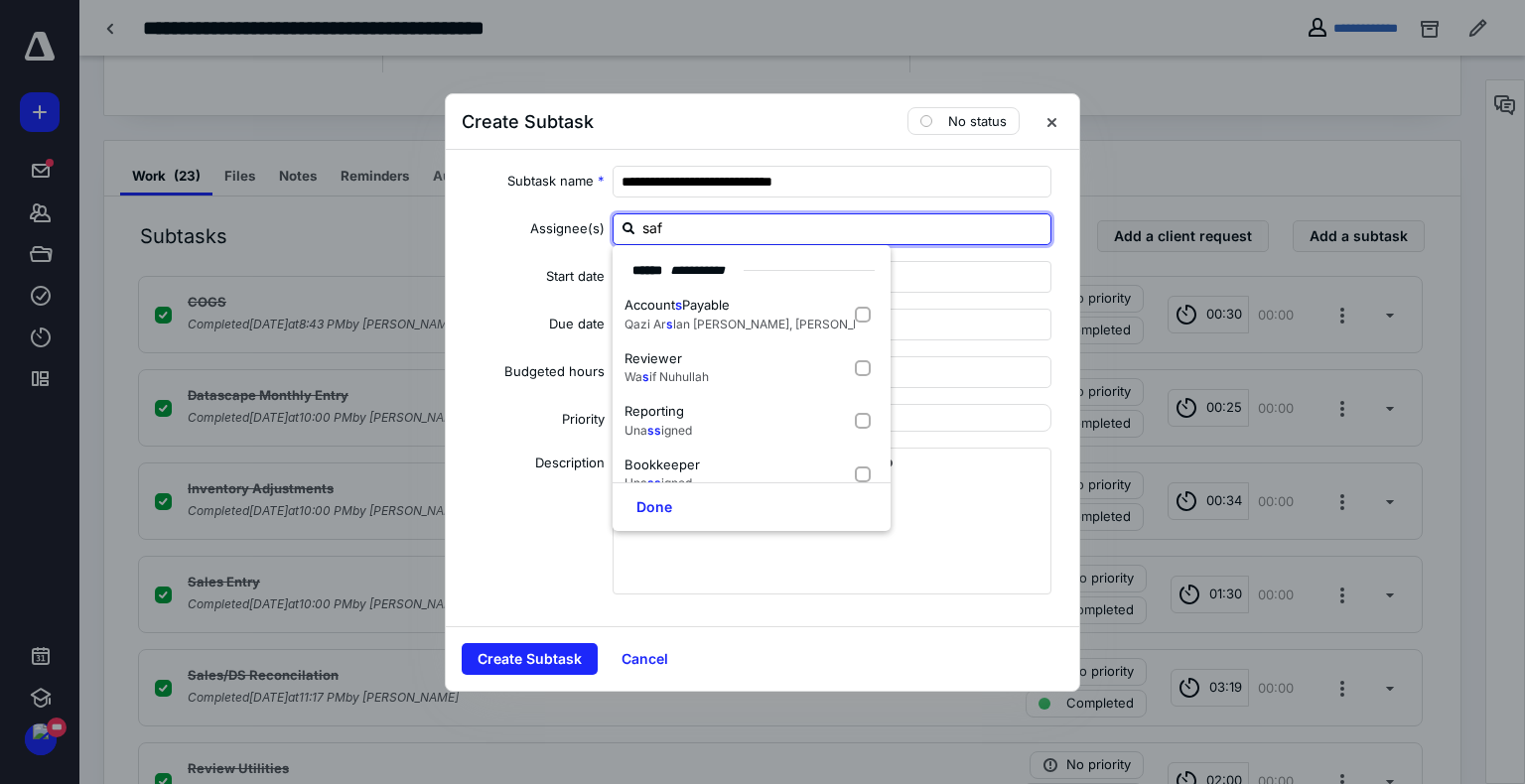 type on "safa" 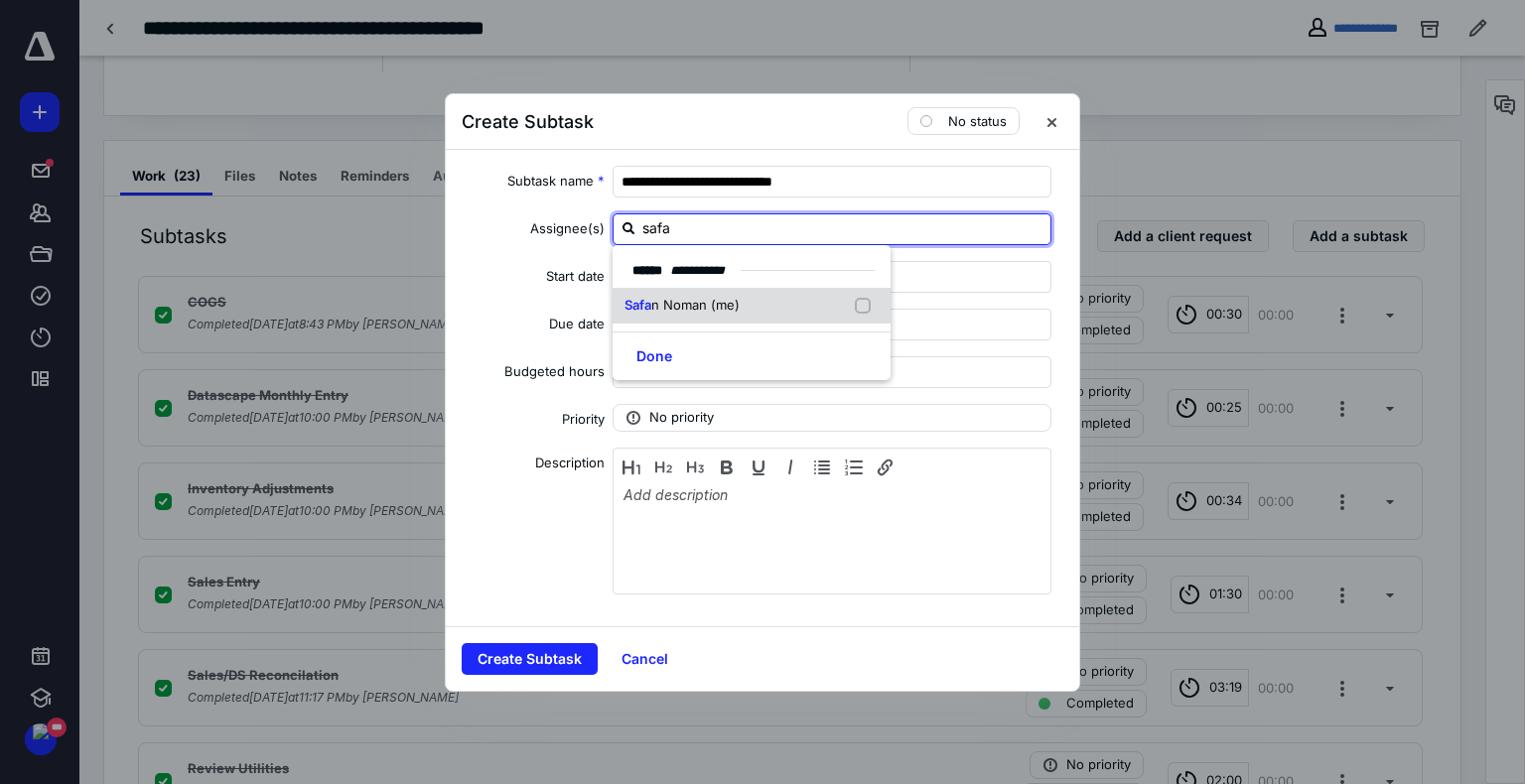 click on "Safa n Noman (me)" at bounding box center [752, 306] 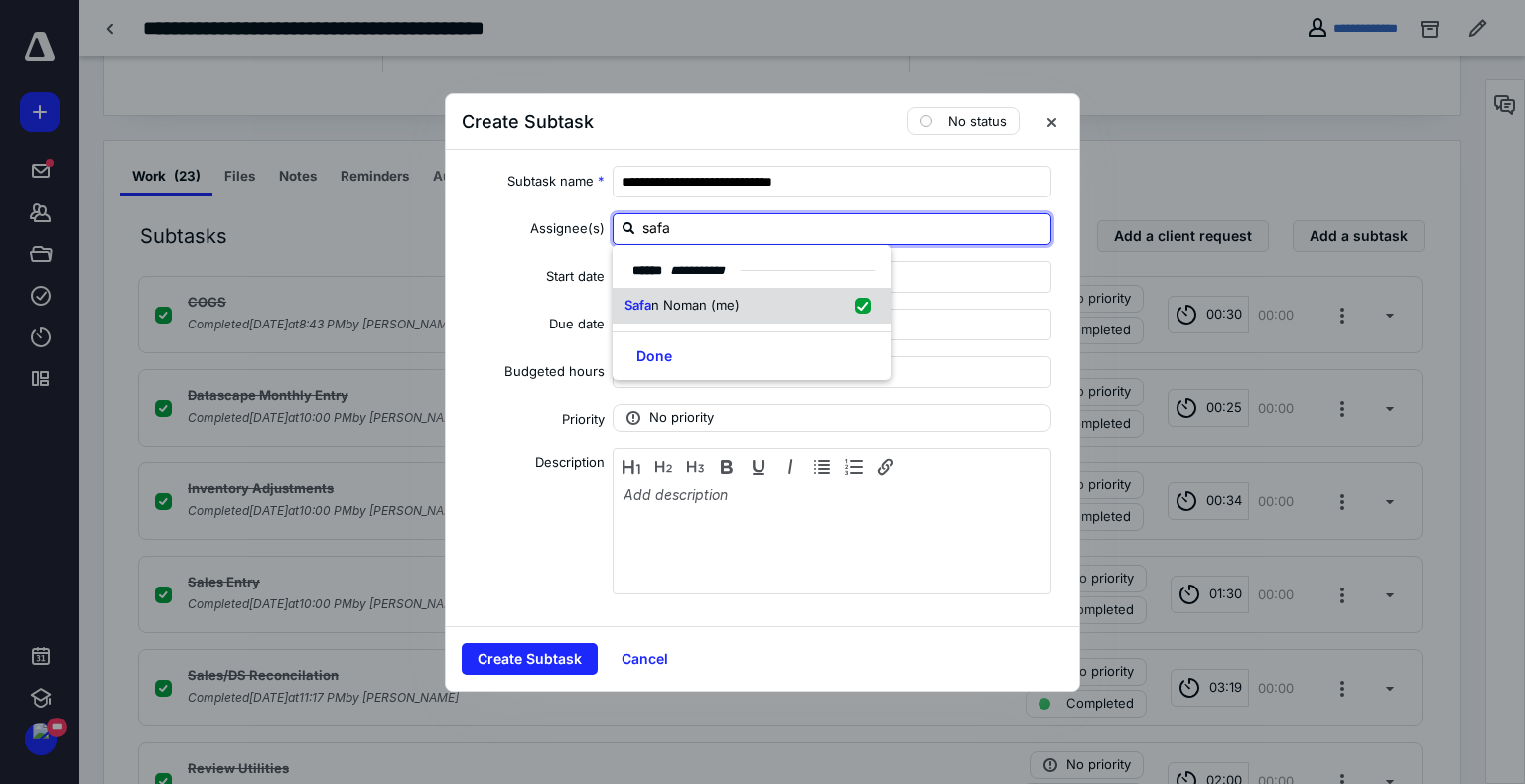 checkbox on "true" 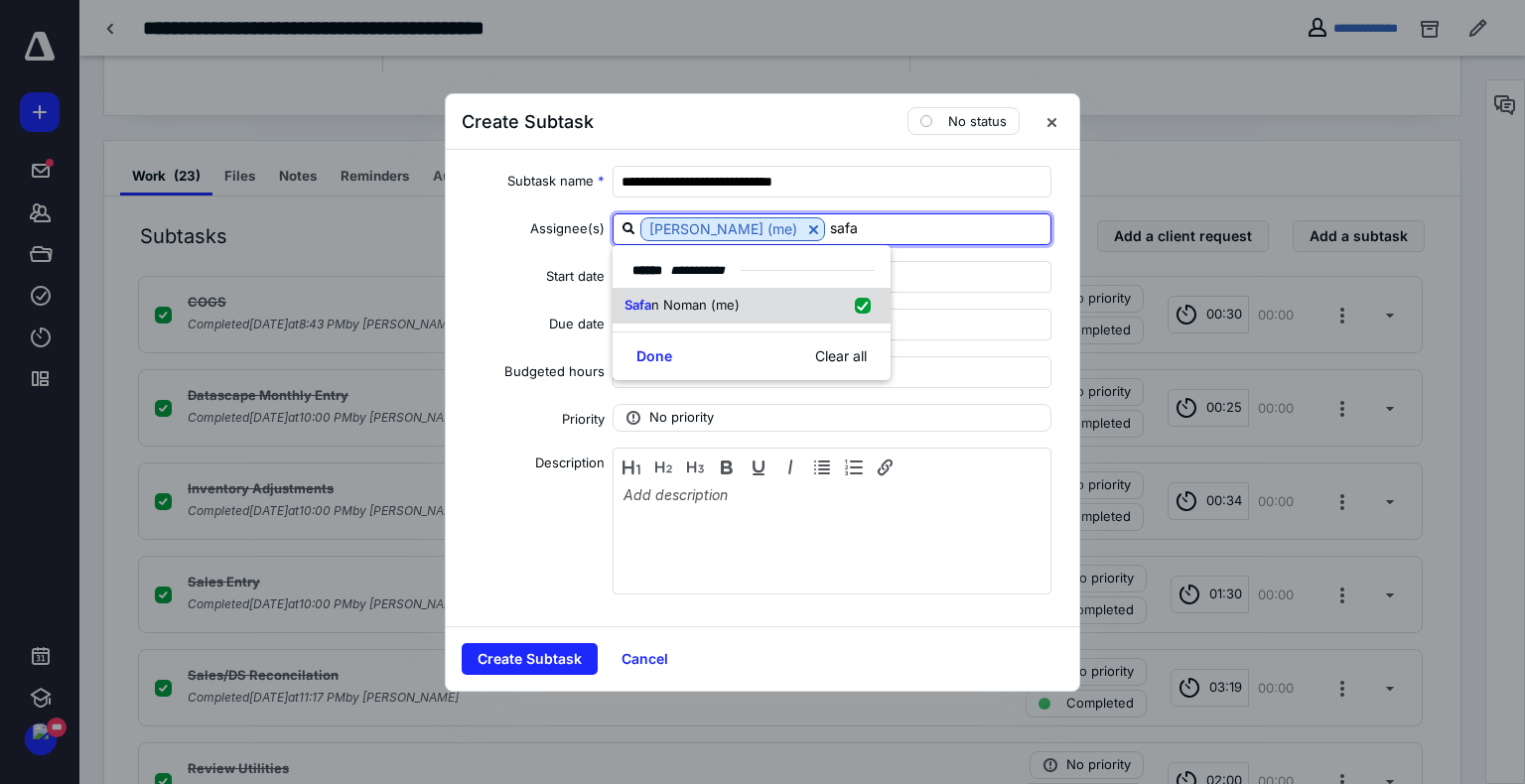 type 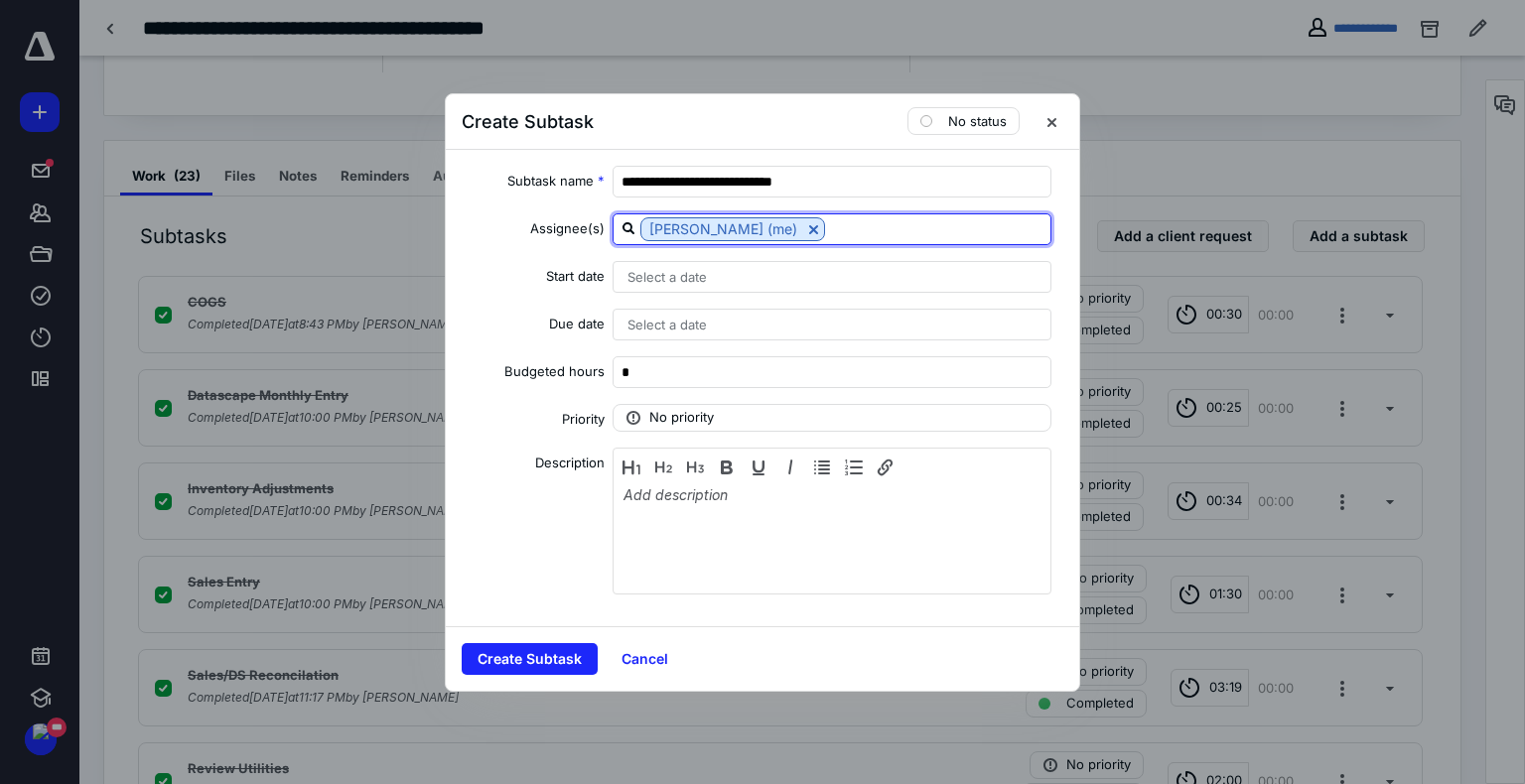 click on "Select a date" at bounding box center (832, 277) 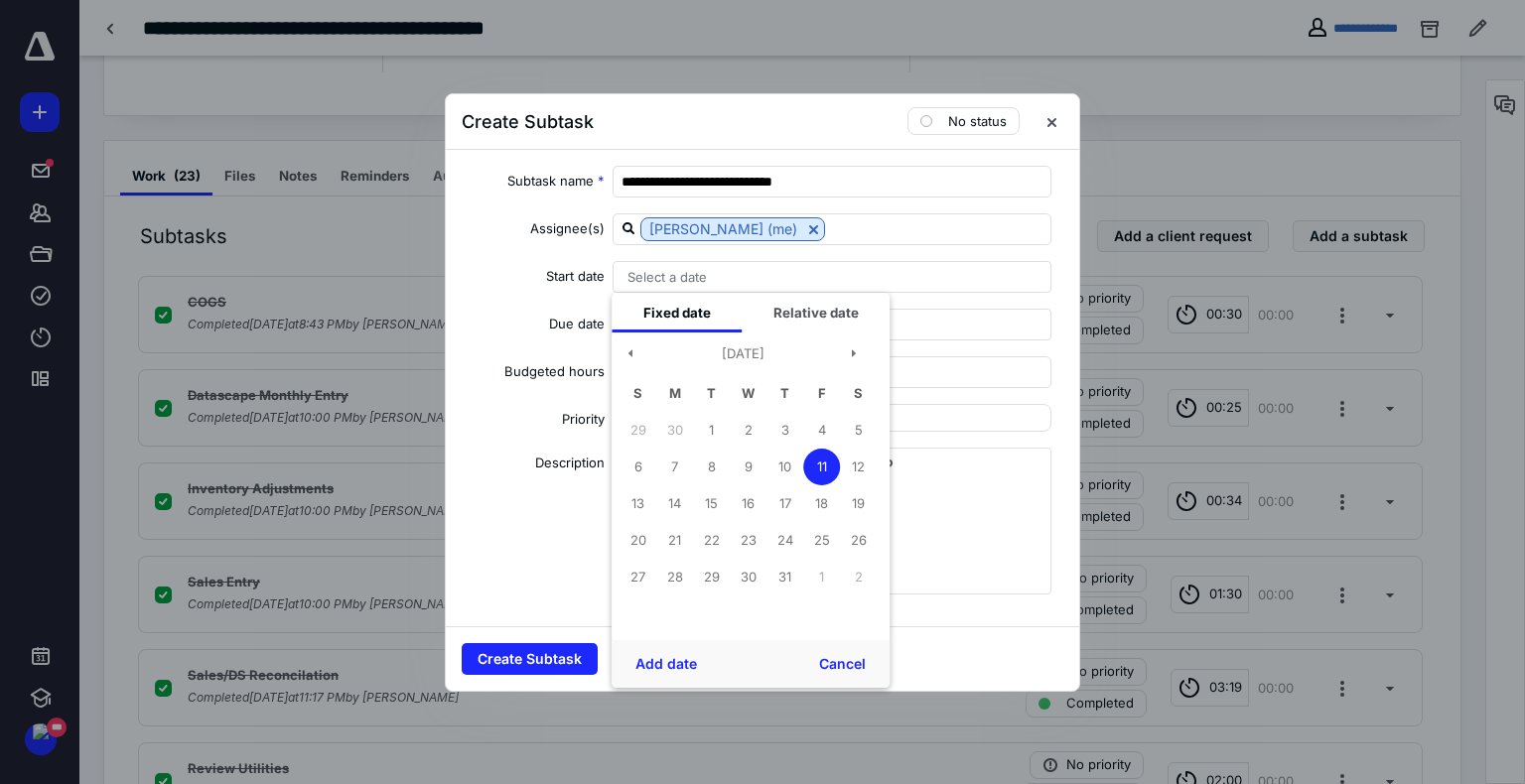 click on "11" at bounding box center [821, 466] 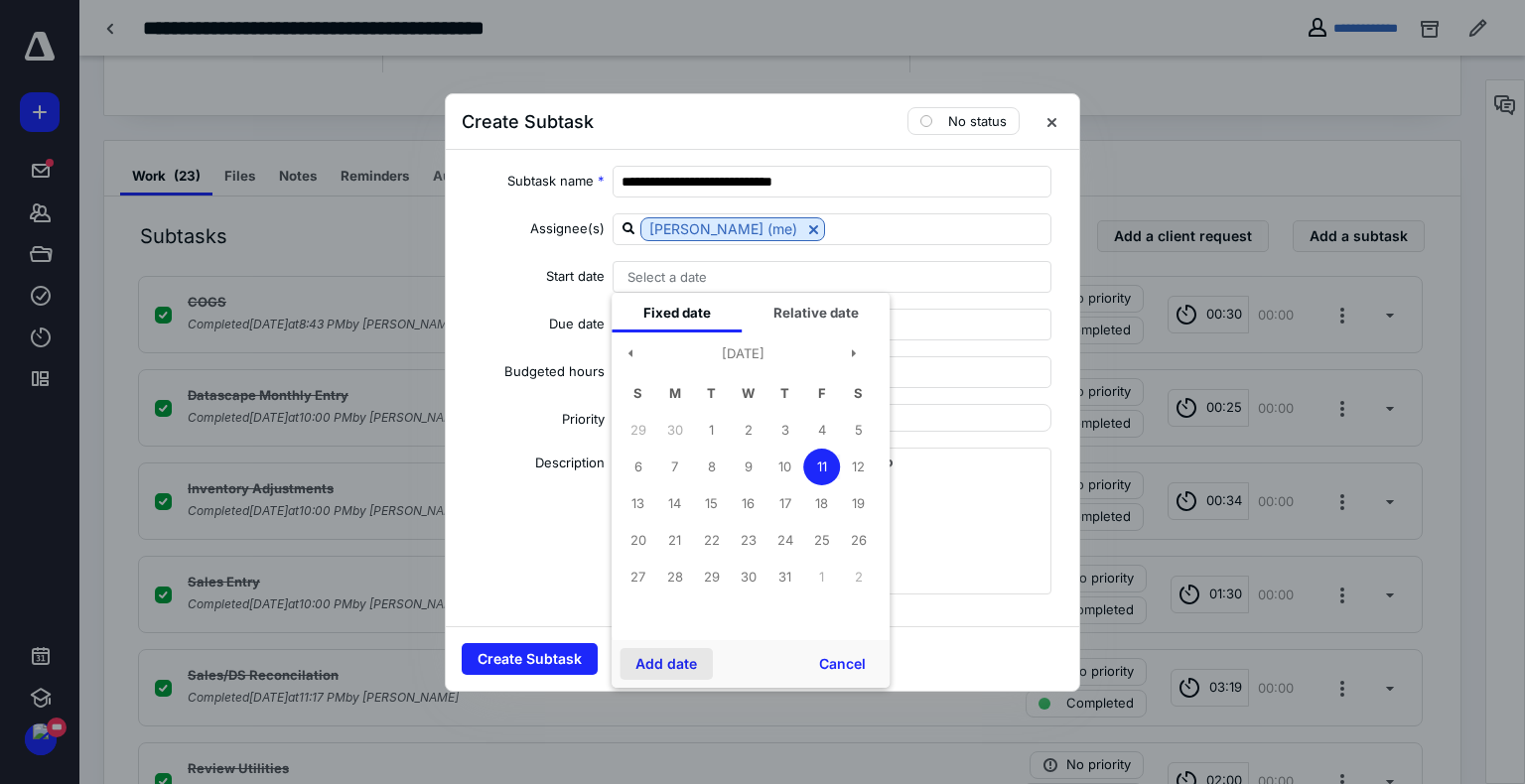 click on "Add date" at bounding box center [666, 664] 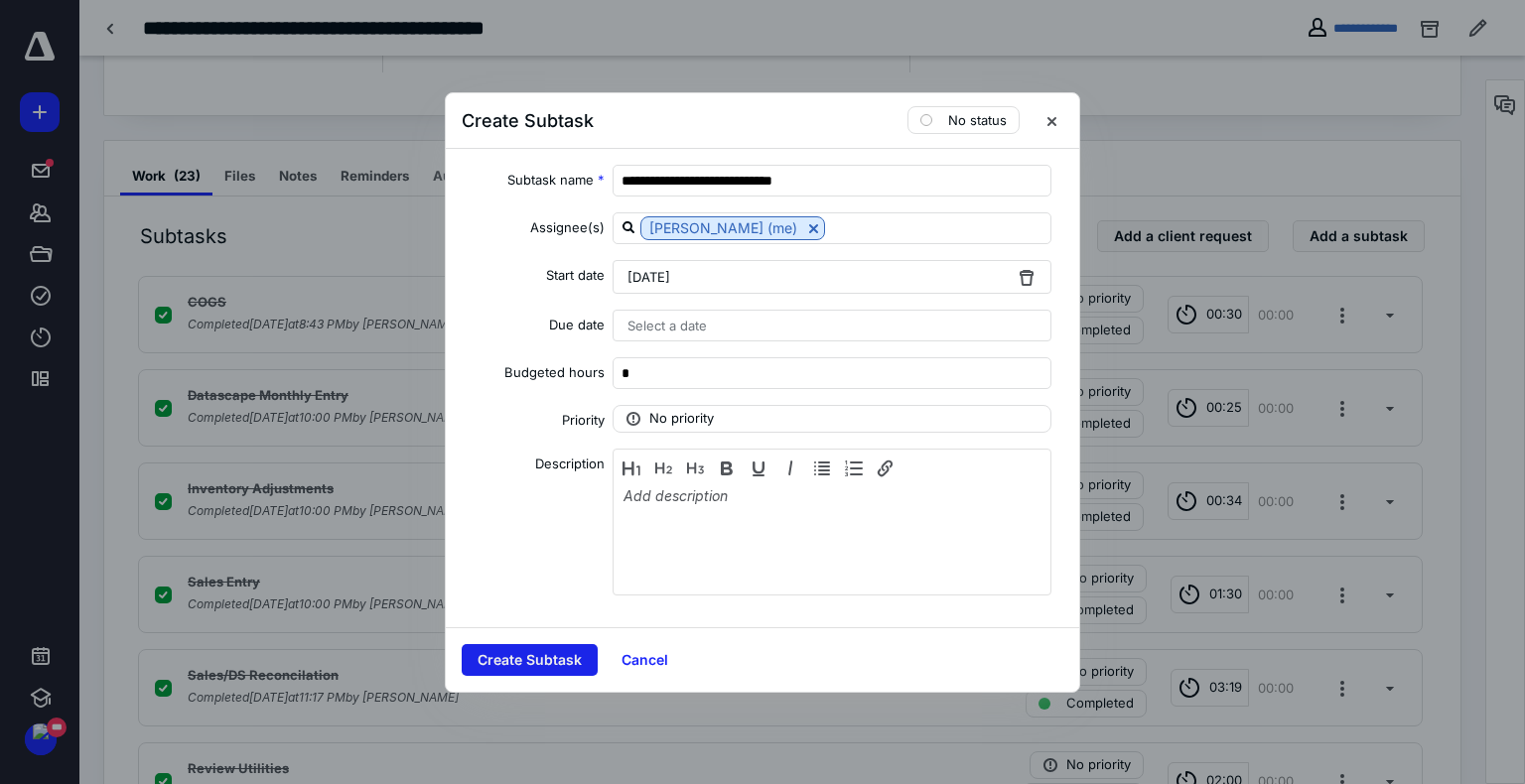 click on "Create Subtask" at bounding box center [529, 660] 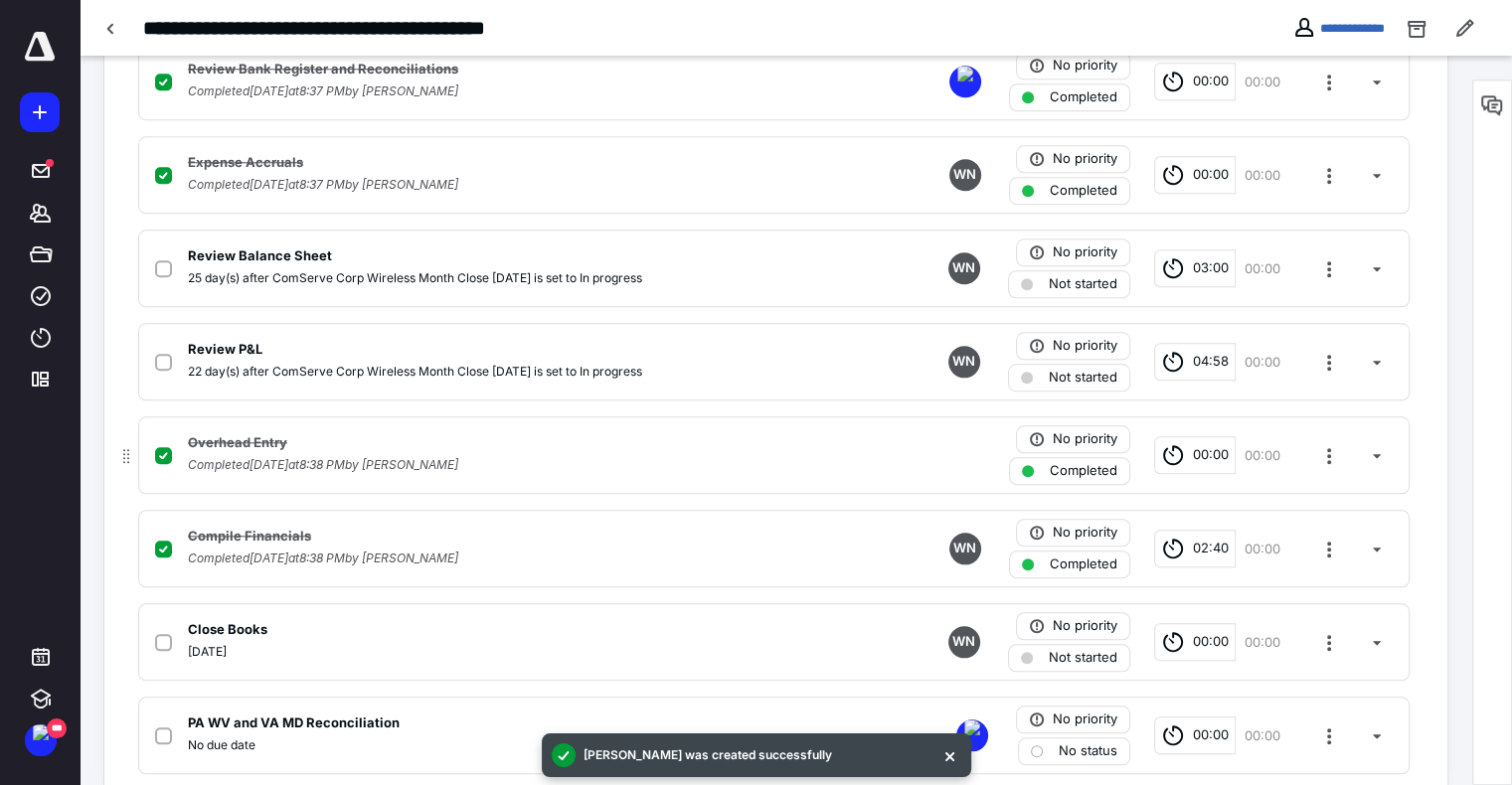 scroll, scrollTop: 2063, scrollLeft: 0, axis: vertical 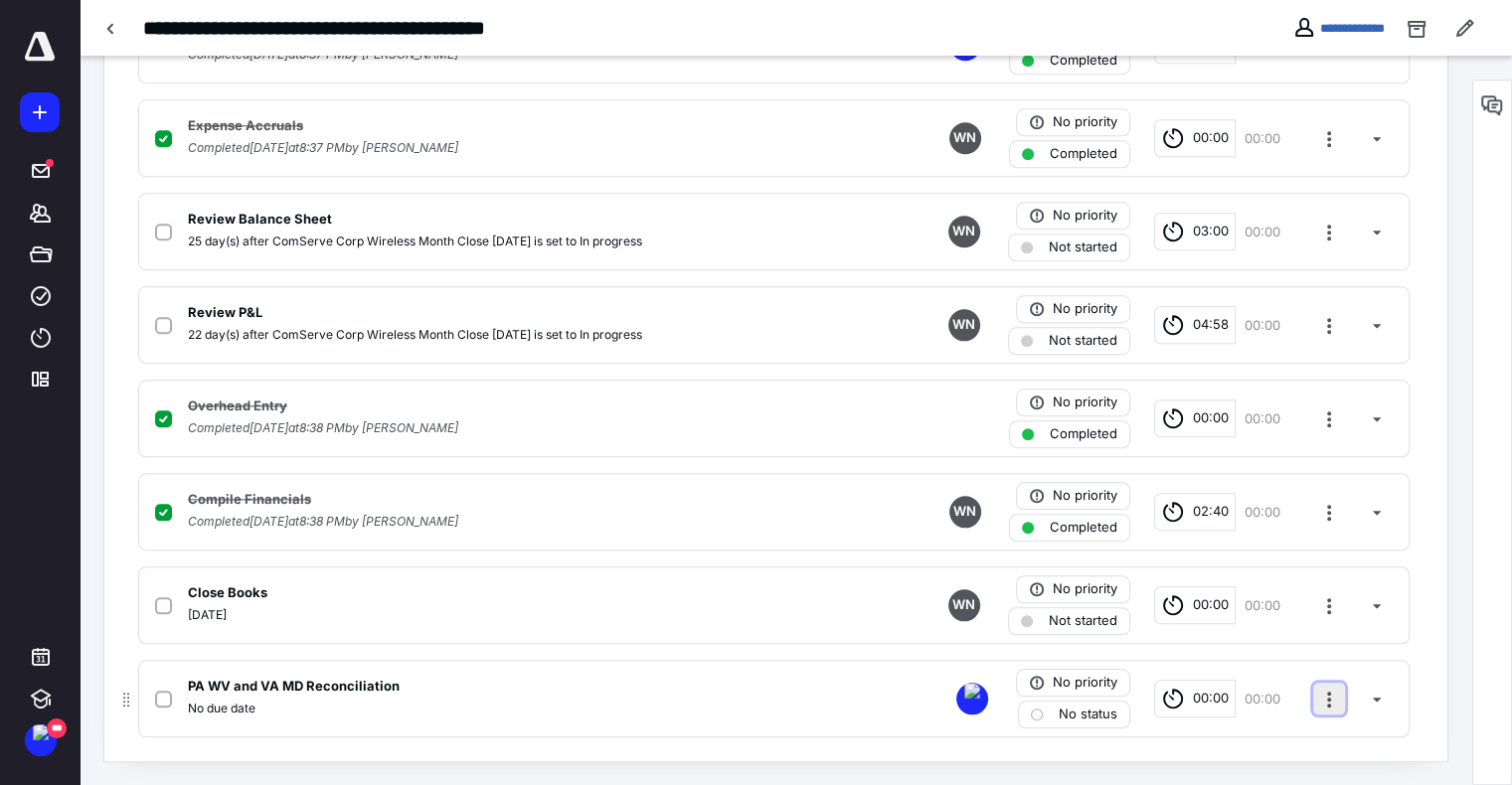 click at bounding box center [1329, 699] 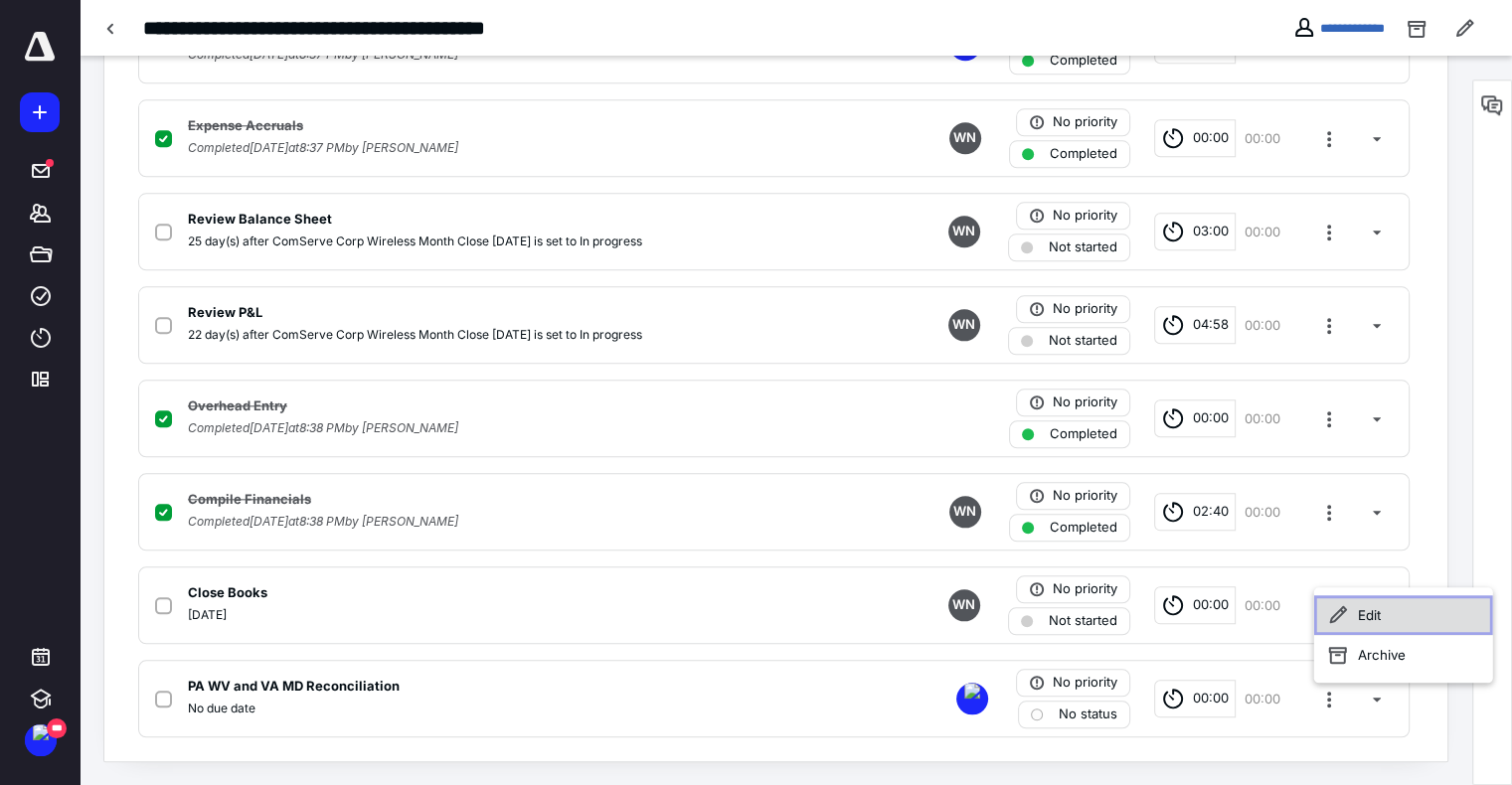click on "Edit" at bounding box center [1404, 615] 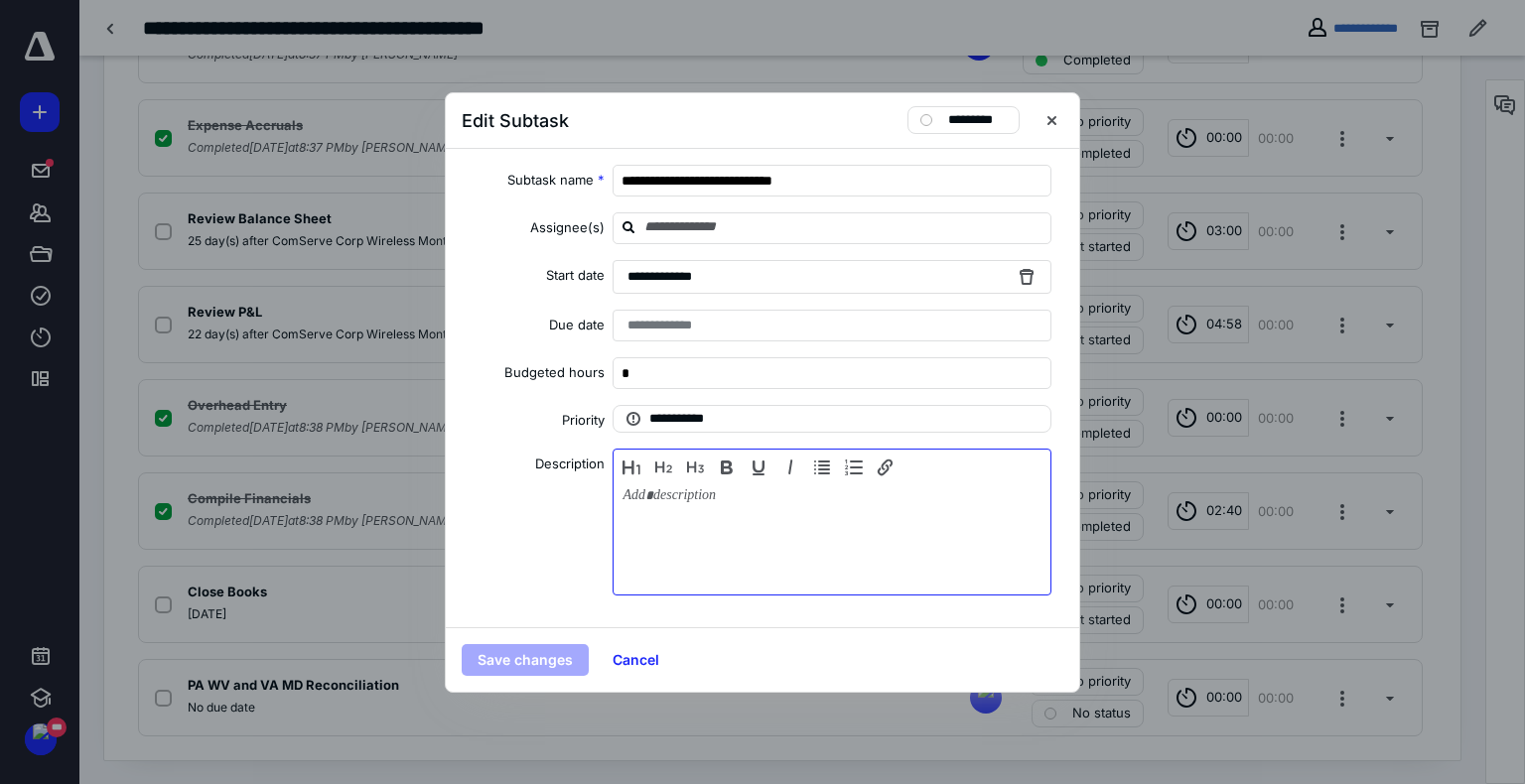 click at bounding box center [832, 537] 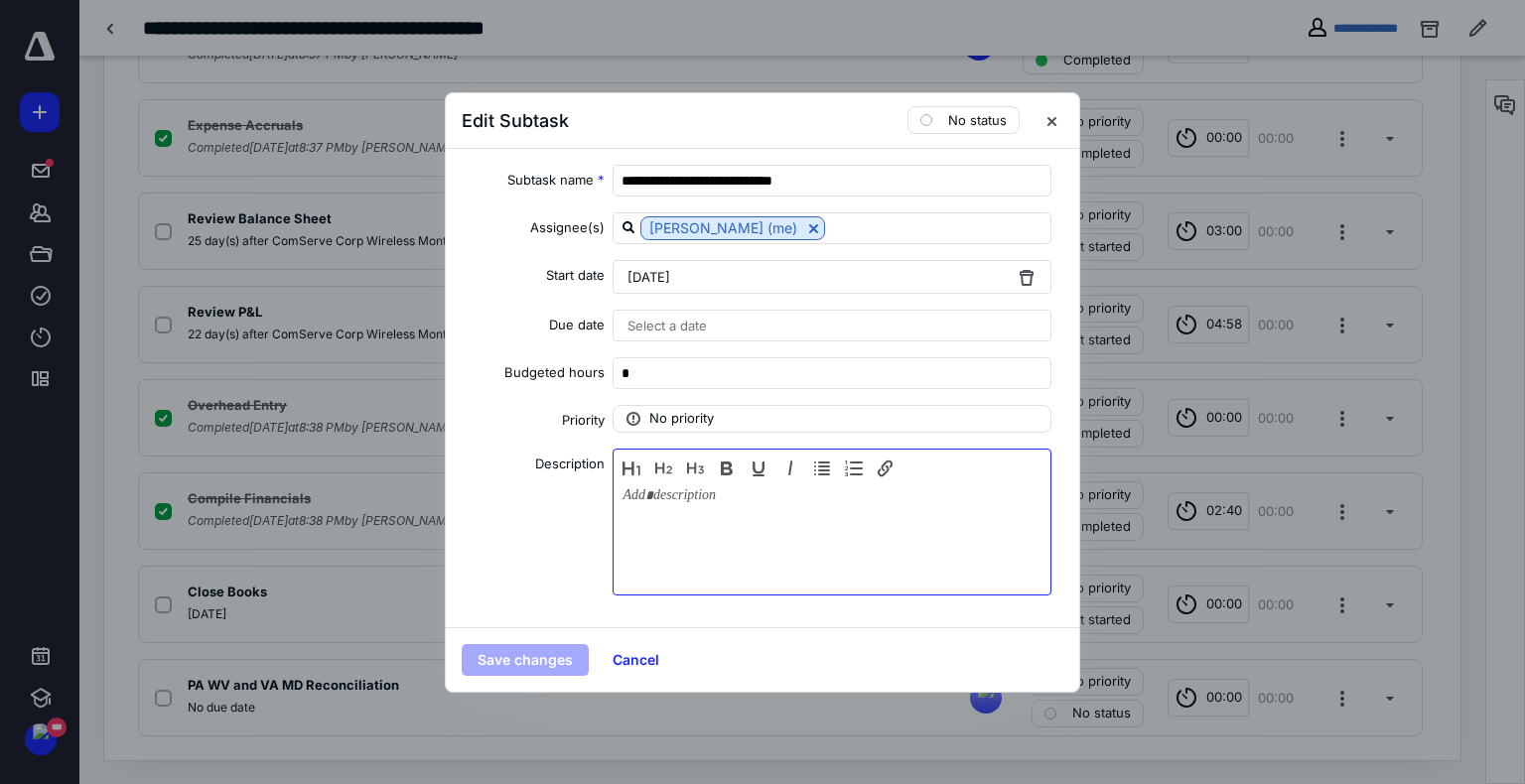 type 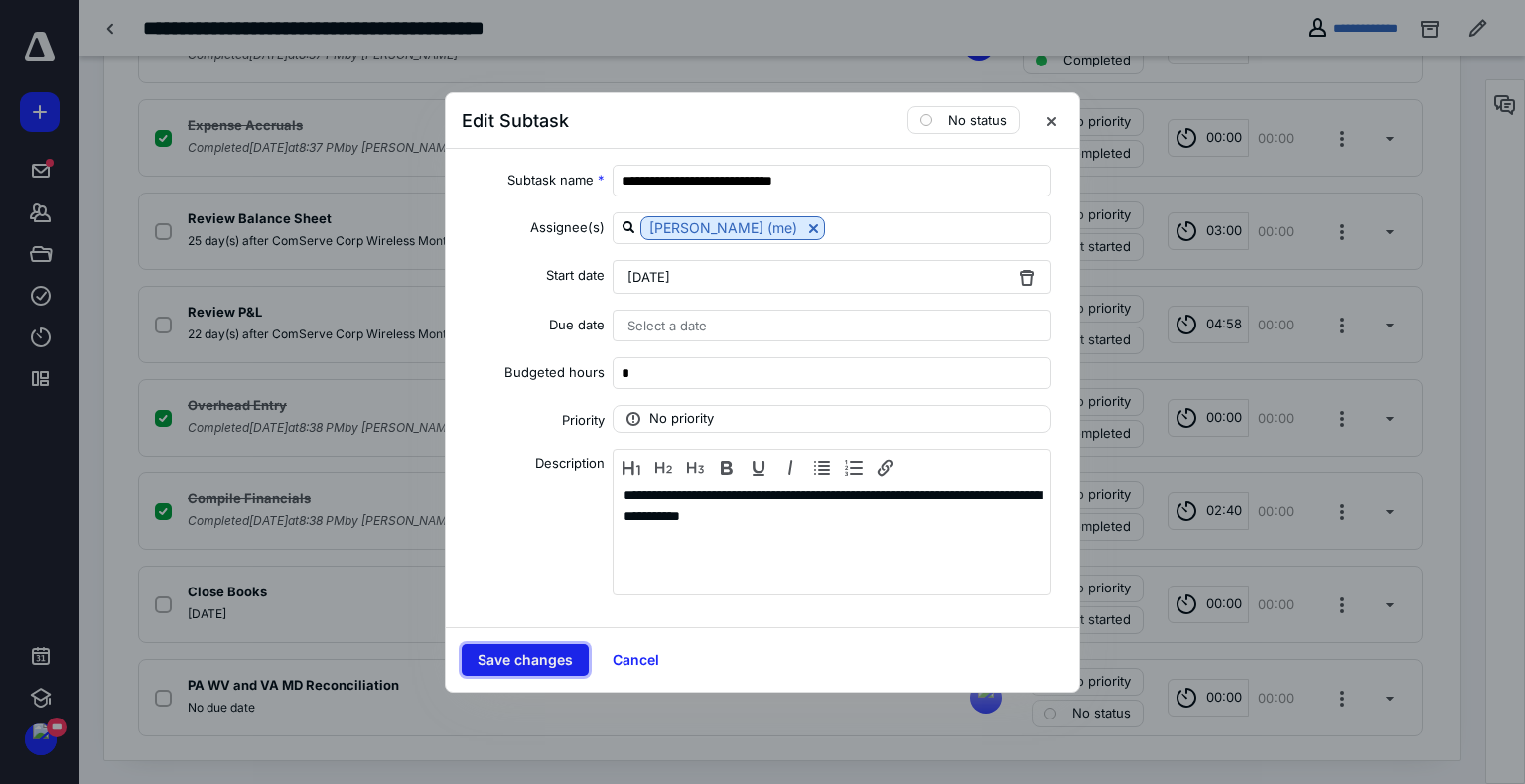 click on "Save changes" at bounding box center (525, 660) 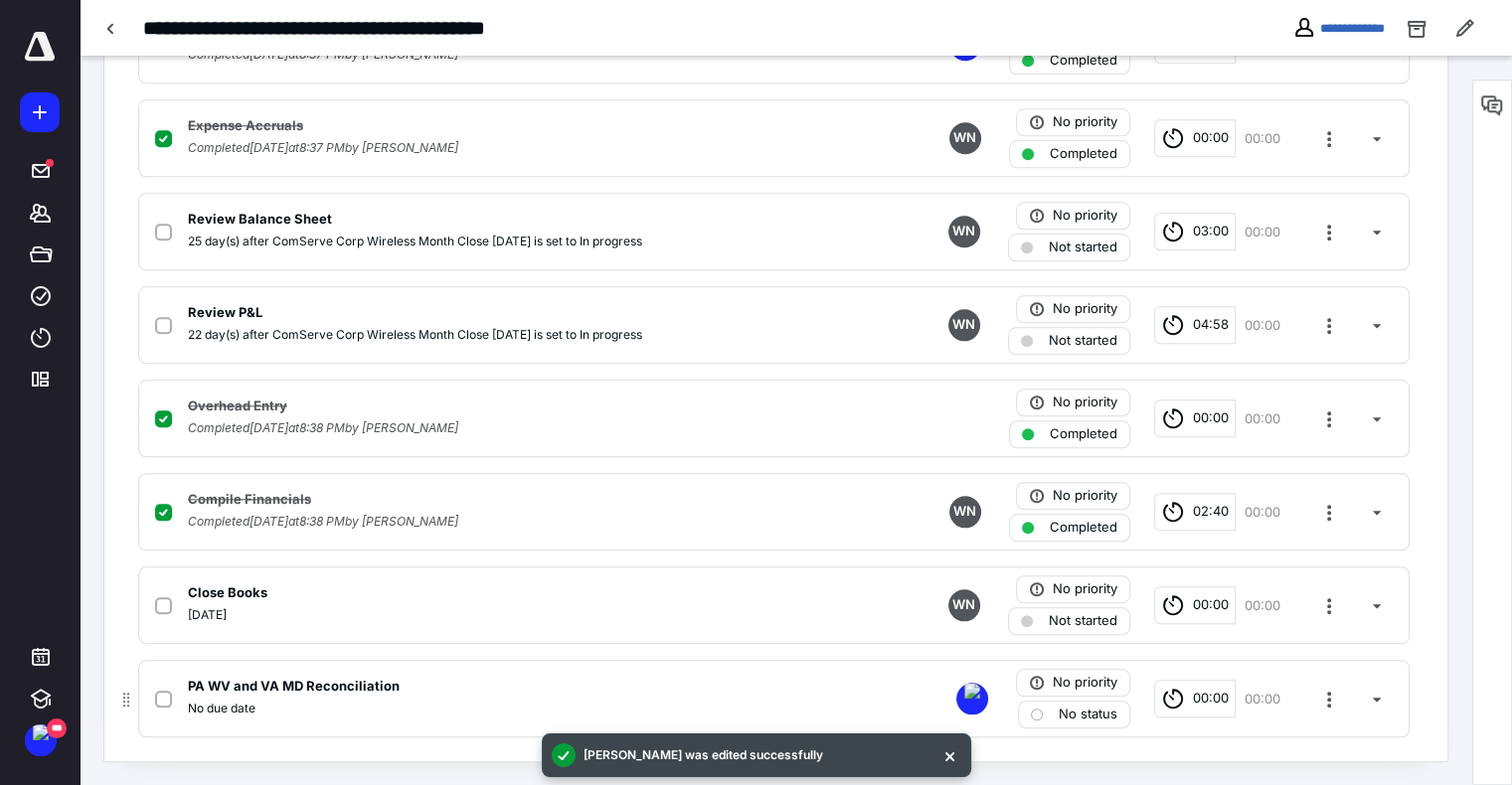 click on "No status" at bounding box center (1074, 714) 